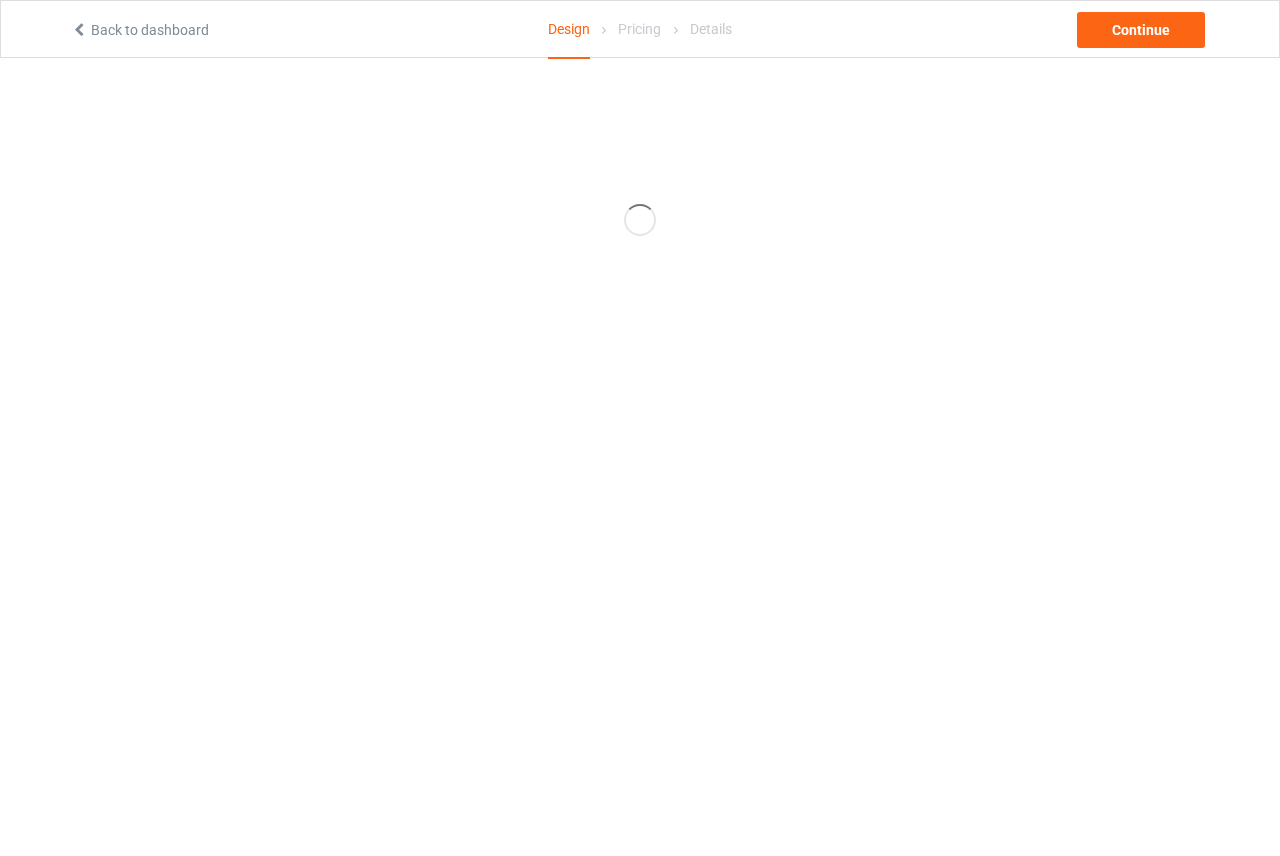 scroll, scrollTop: 0, scrollLeft: 0, axis: both 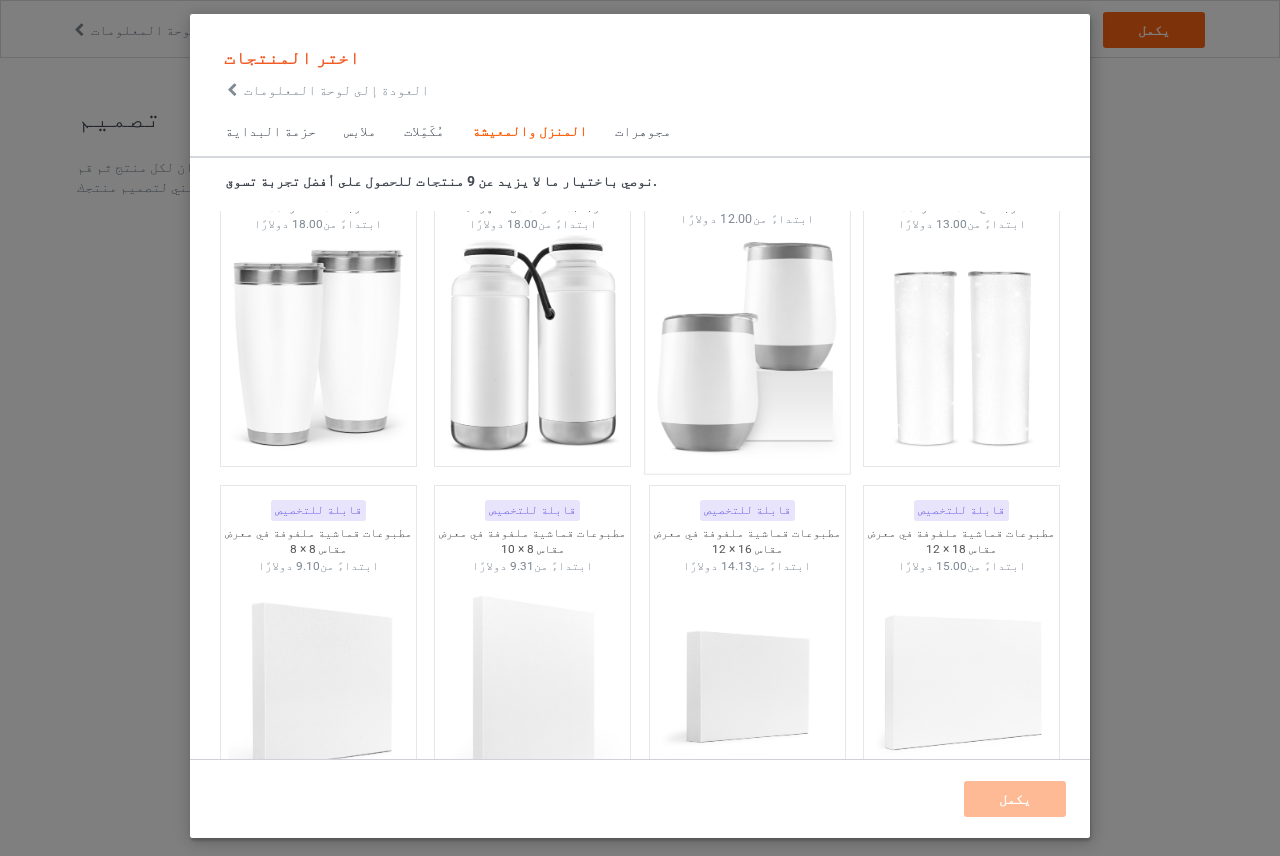 click at bounding box center (747, 345) 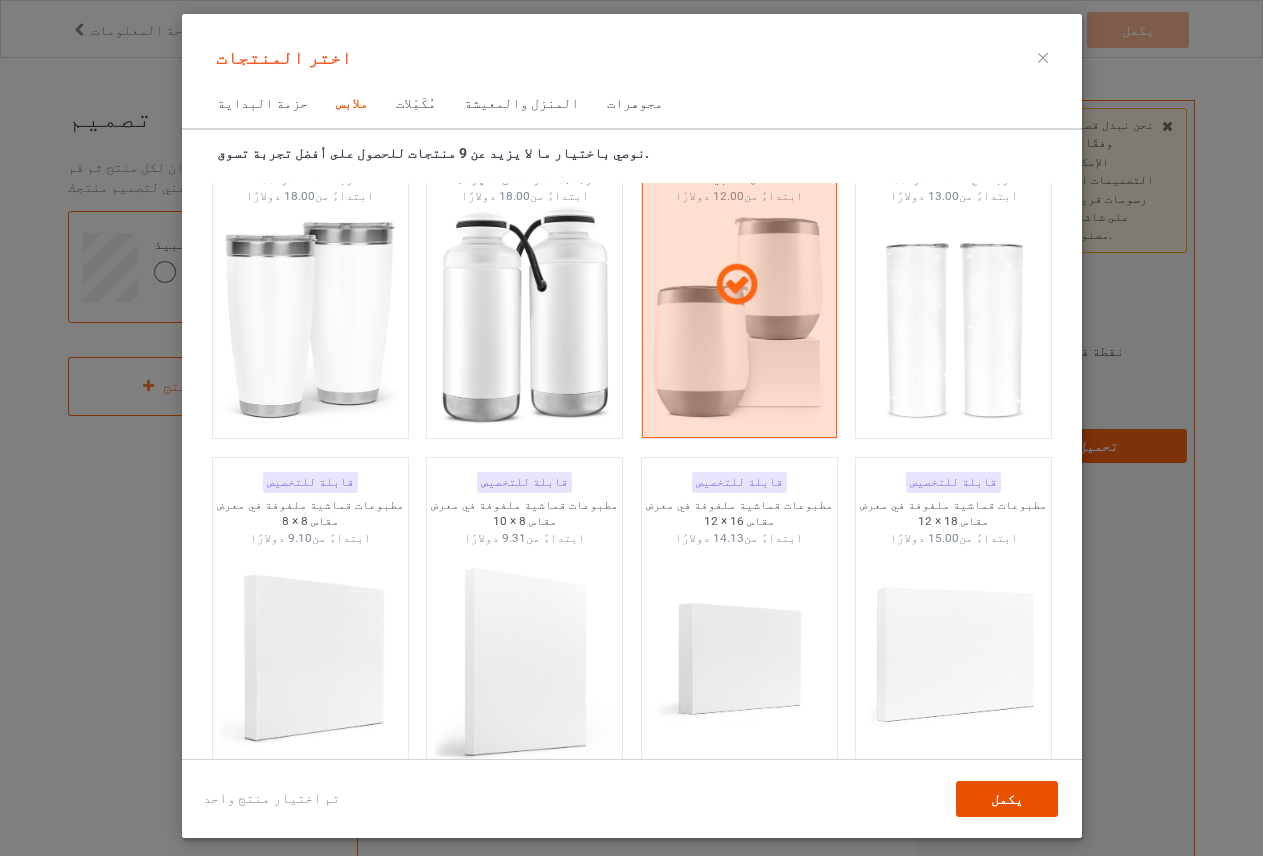 click on "يكمل" at bounding box center [1006, 799] 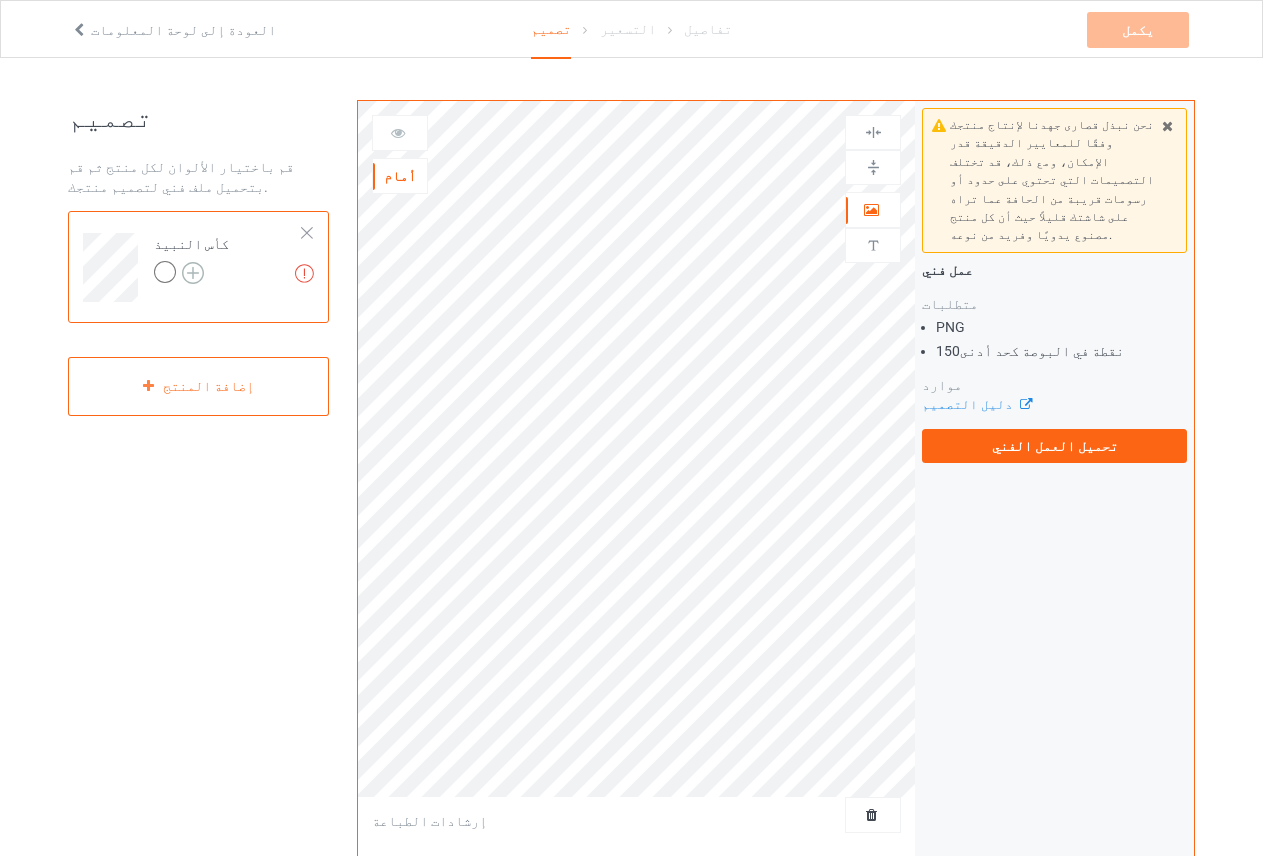 click at bounding box center [193, 273] 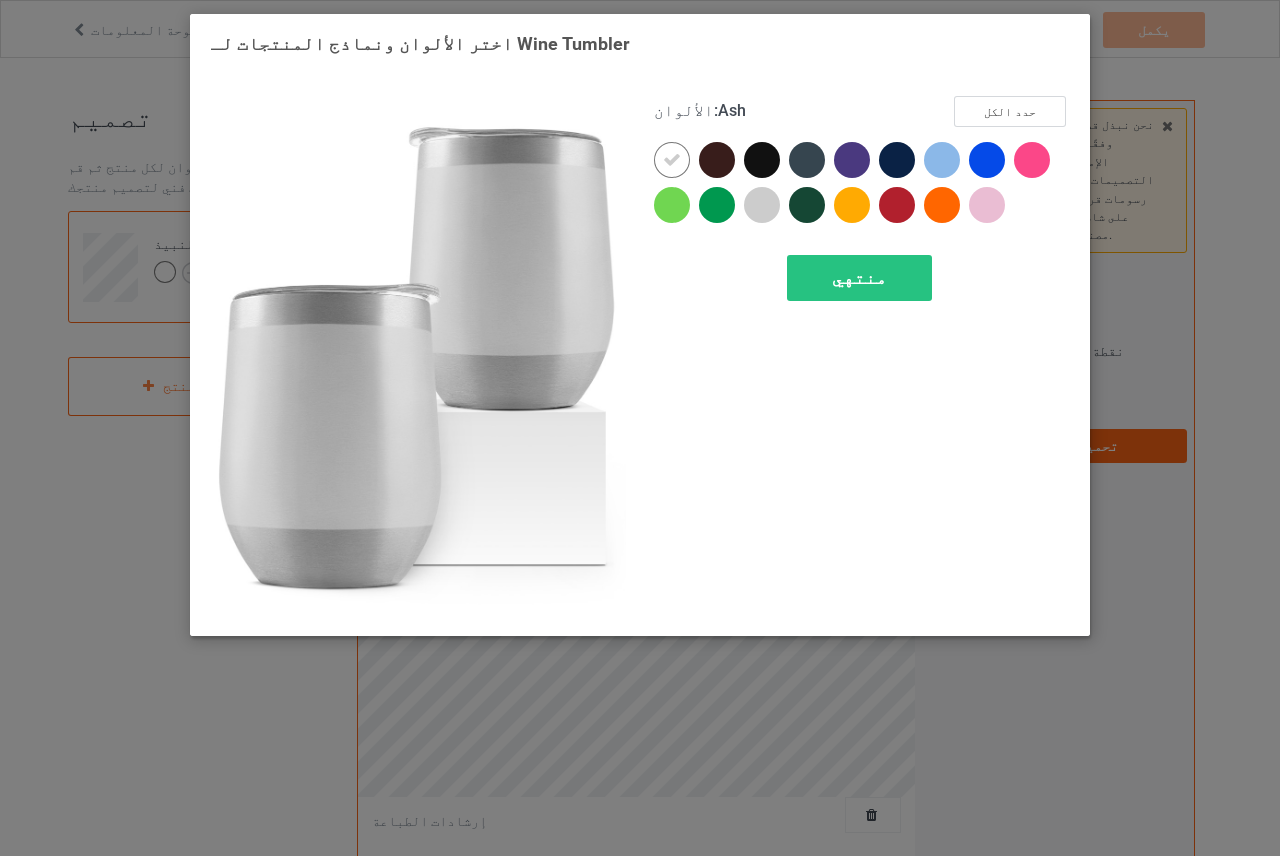 click at bounding box center (762, 205) 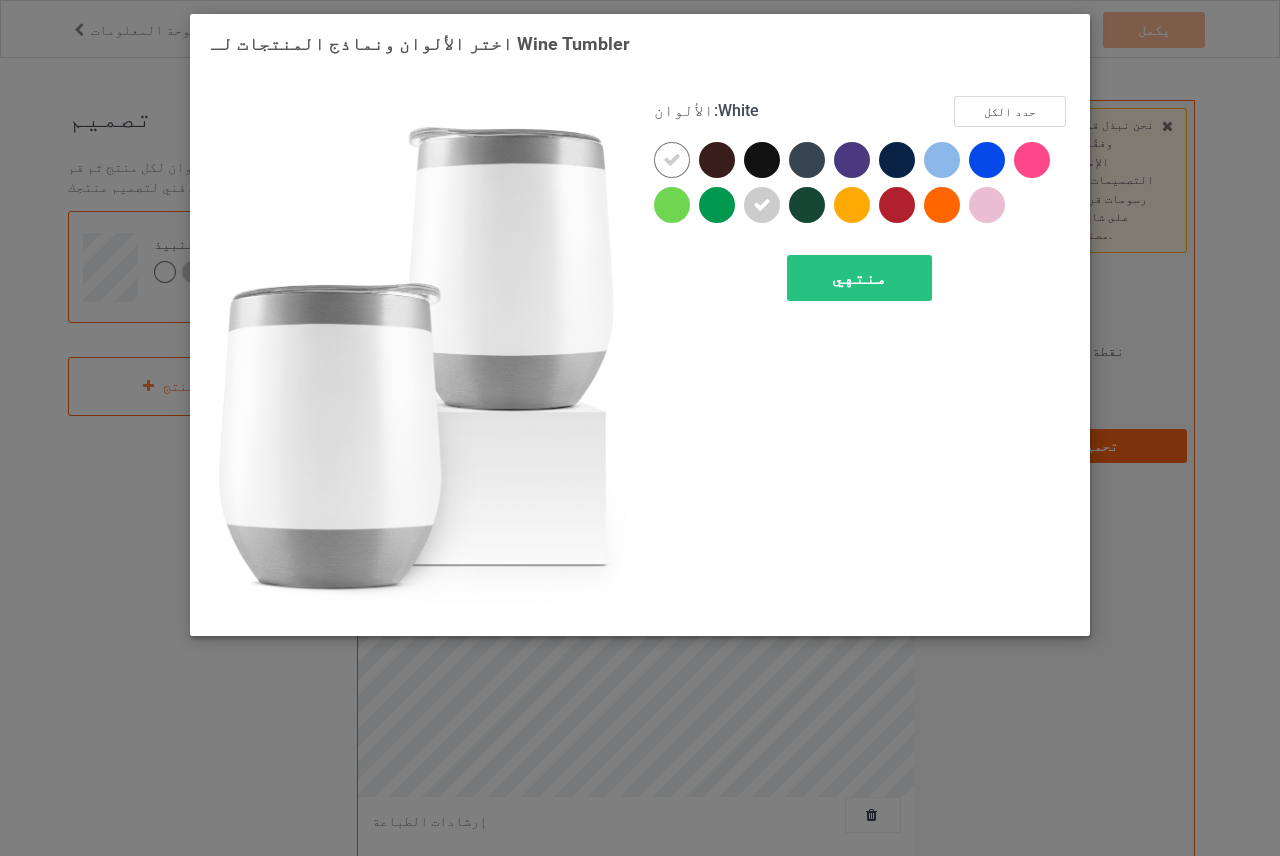 click at bounding box center (672, 160) 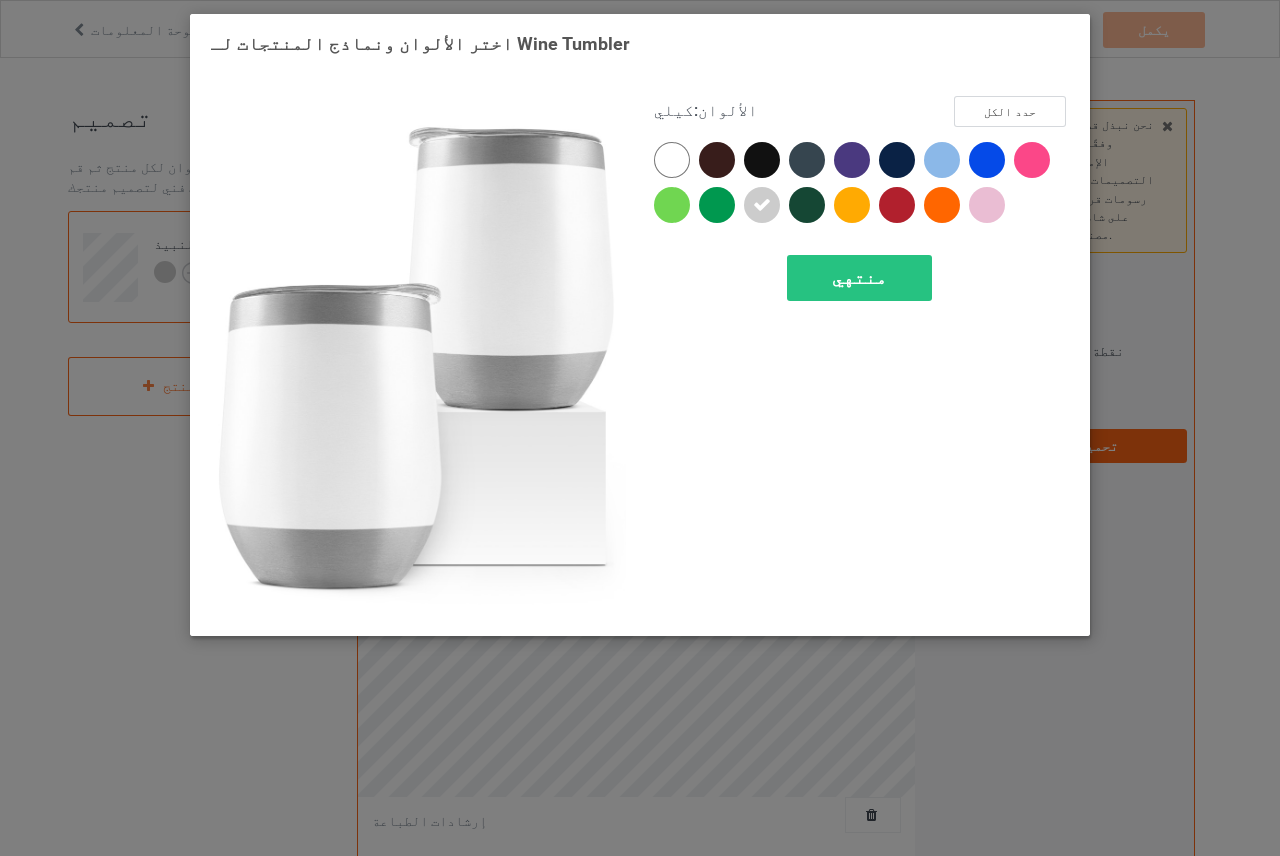click at bounding box center (672, 160) 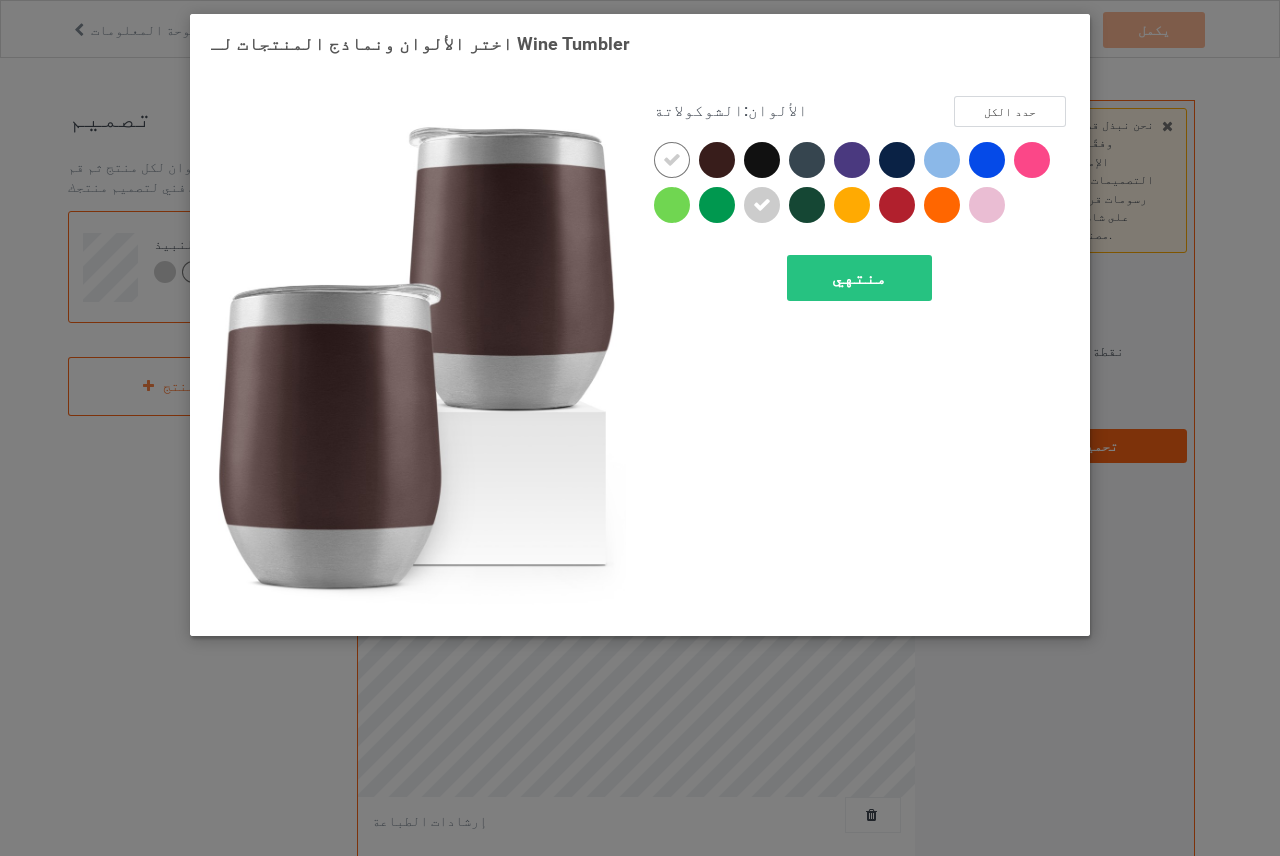click at bounding box center [717, 160] 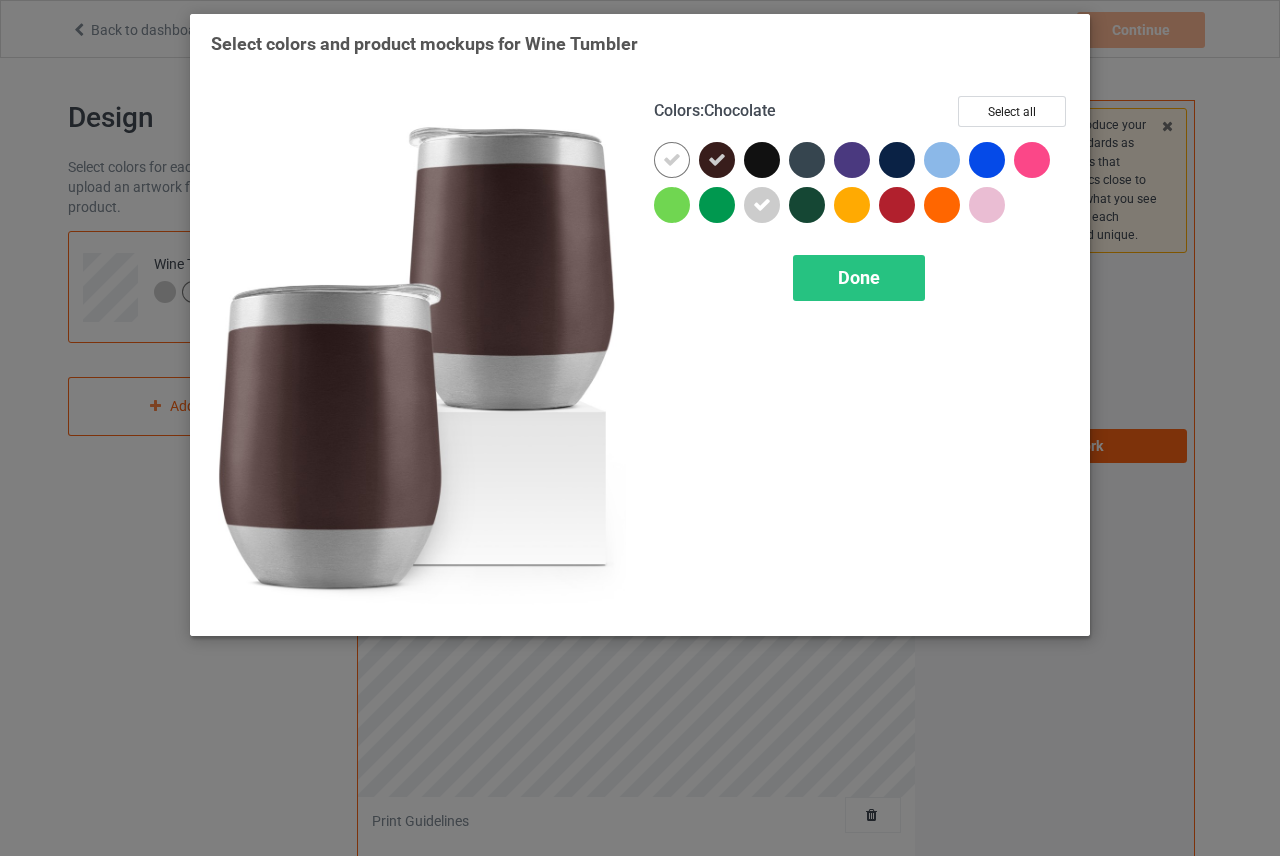 click at bounding box center (717, 160) 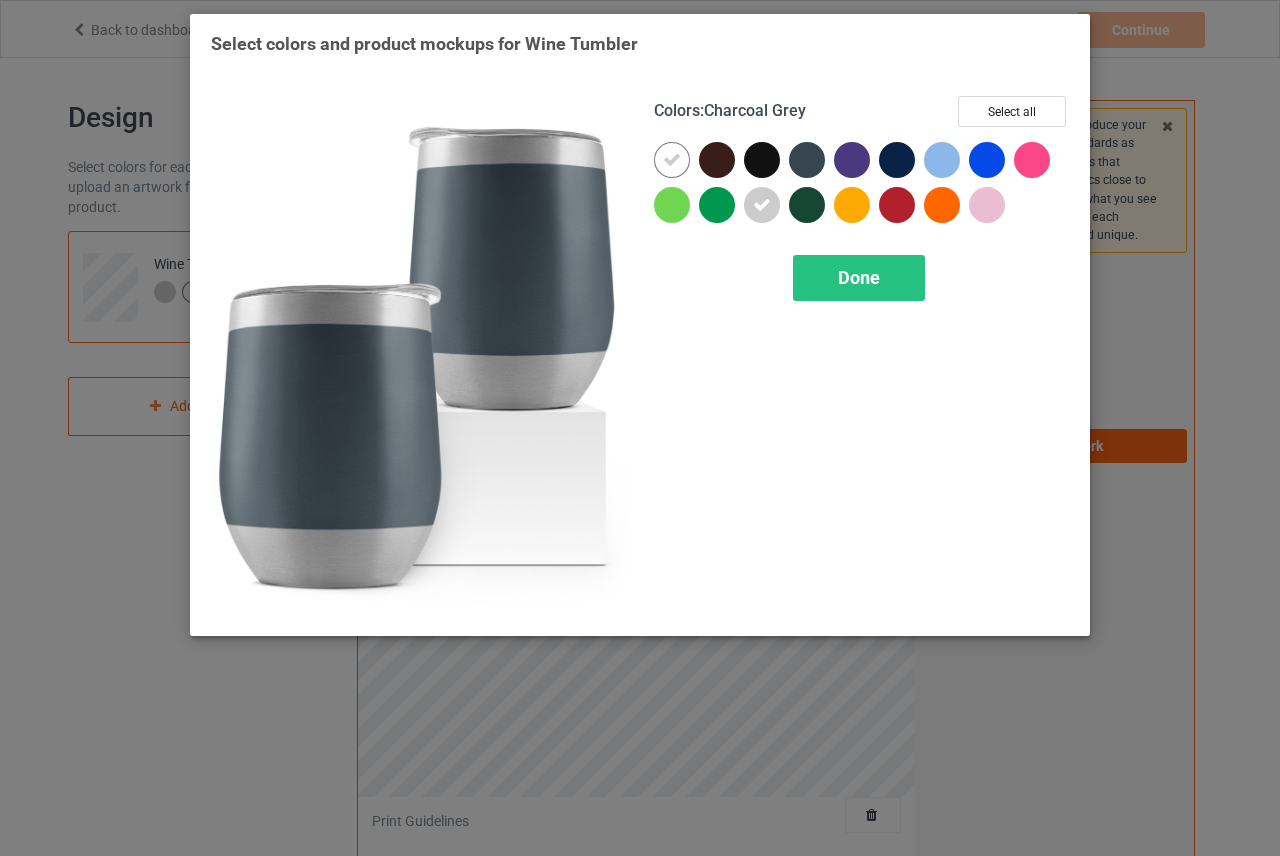 click at bounding box center [807, 160] 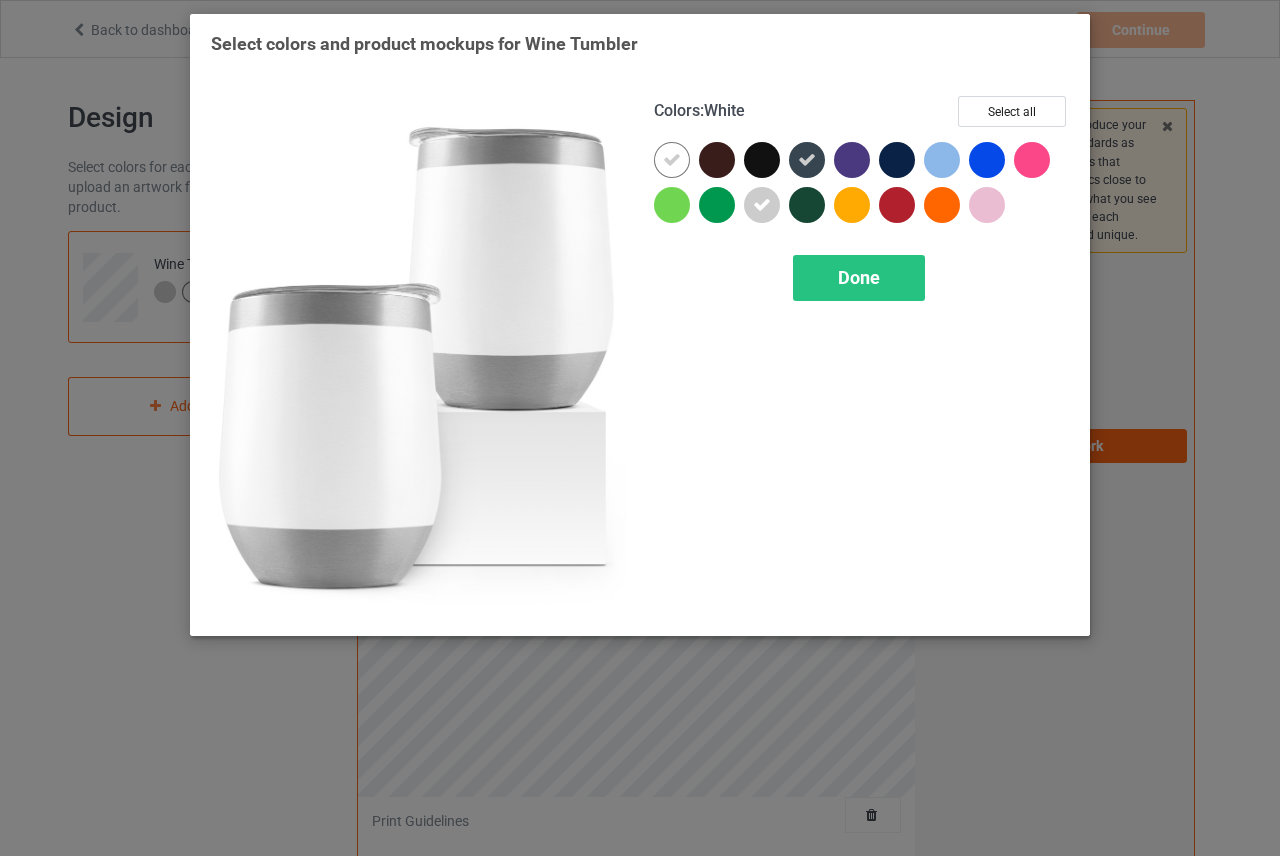 click at bounding box center (672, 160) 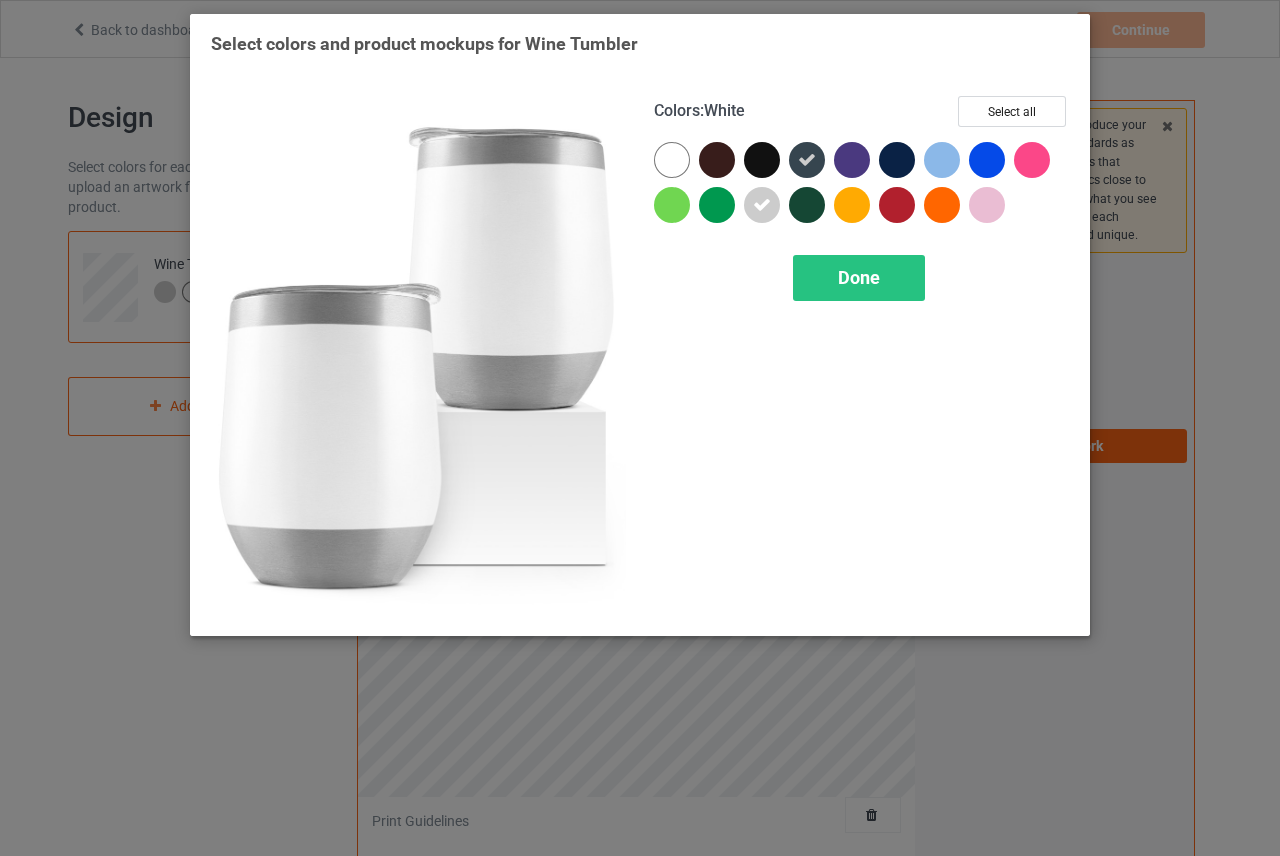 click at bounding box center [672, 160] 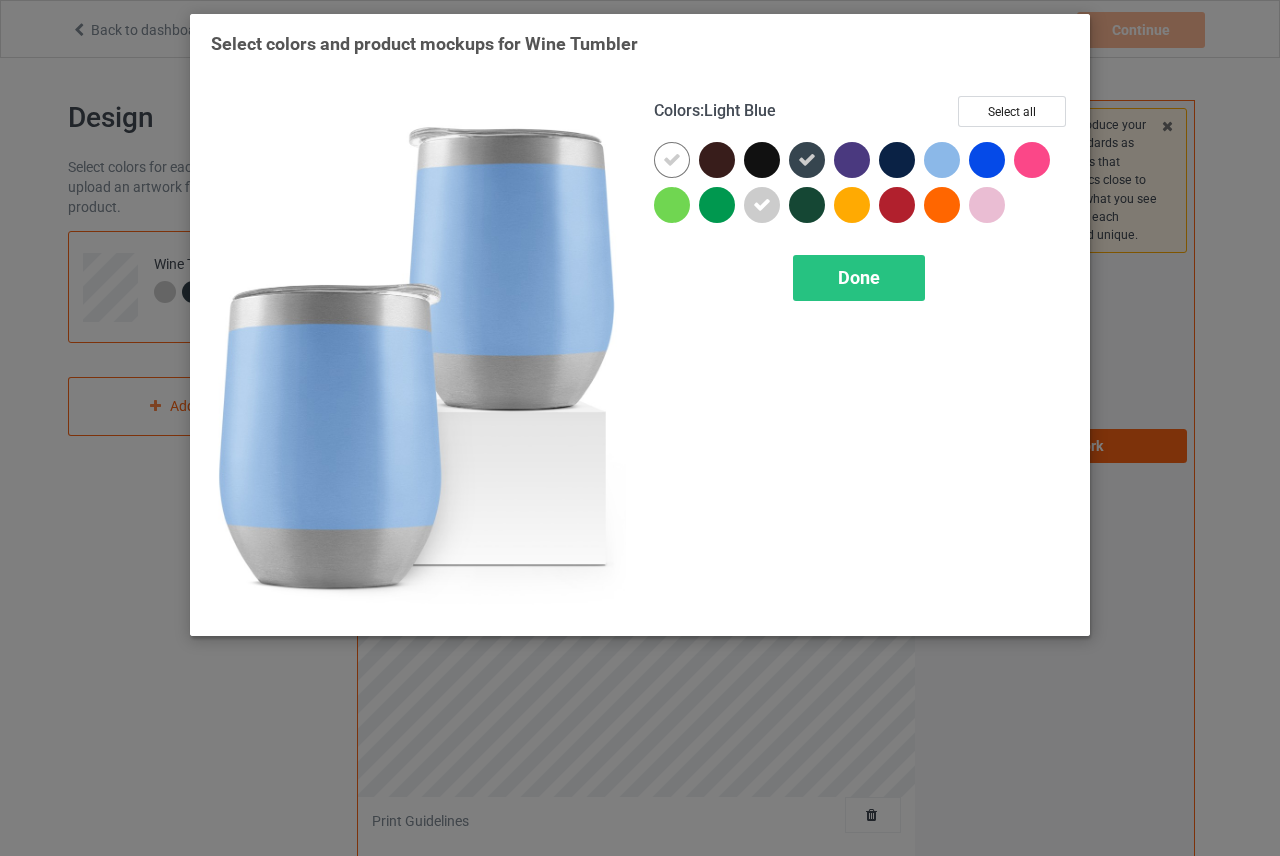 click at bounding box center [942, 160] 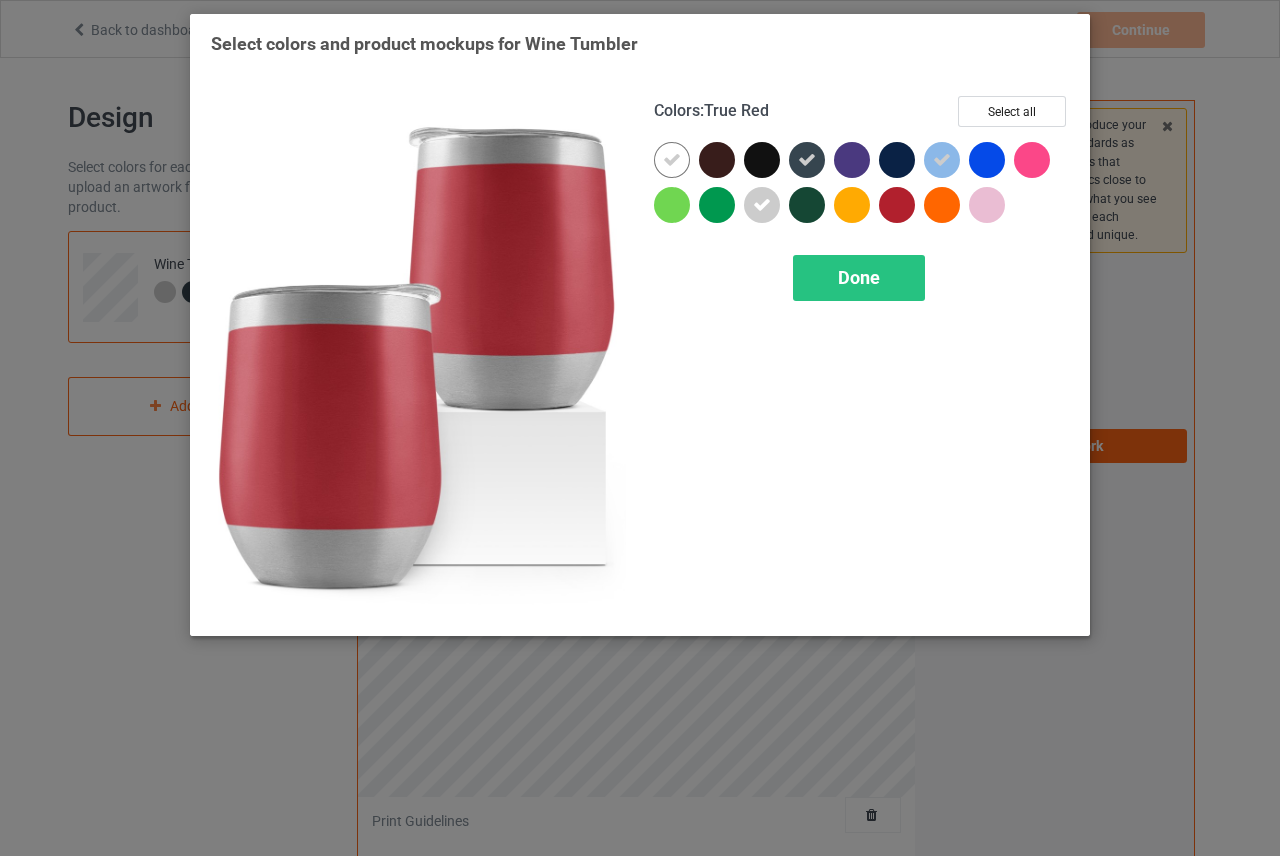 click at bounding box center [897, 205] 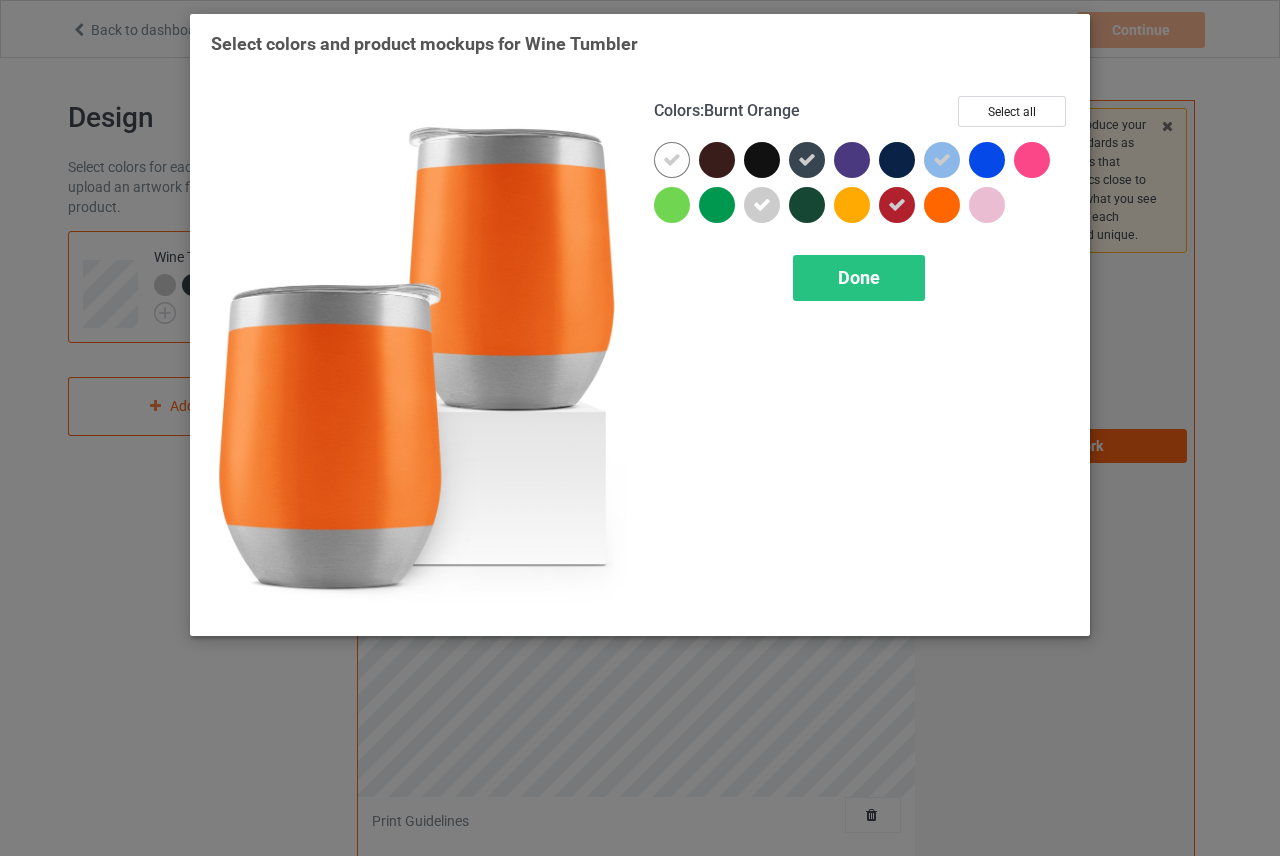 click at bounding box center [942, 205] 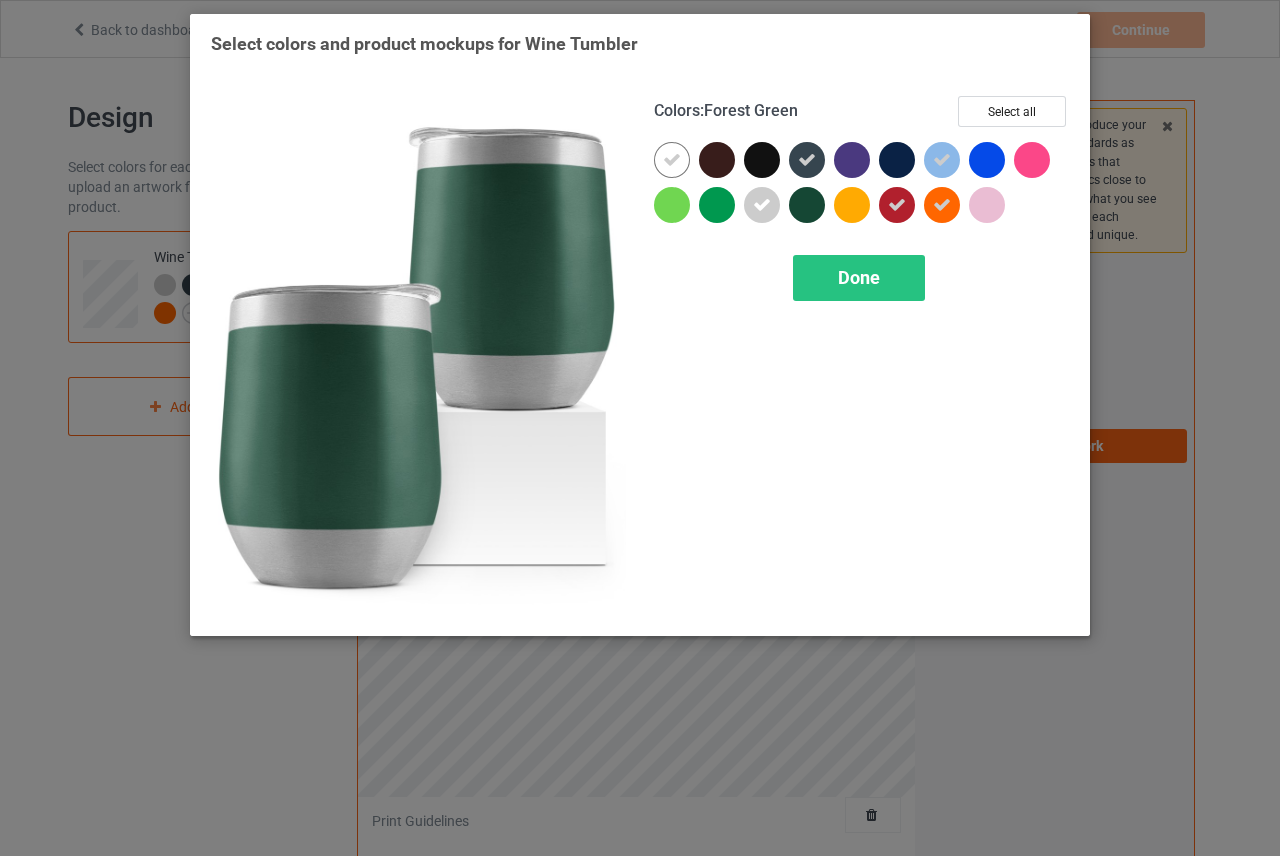 click at bounding box center (807, 205) 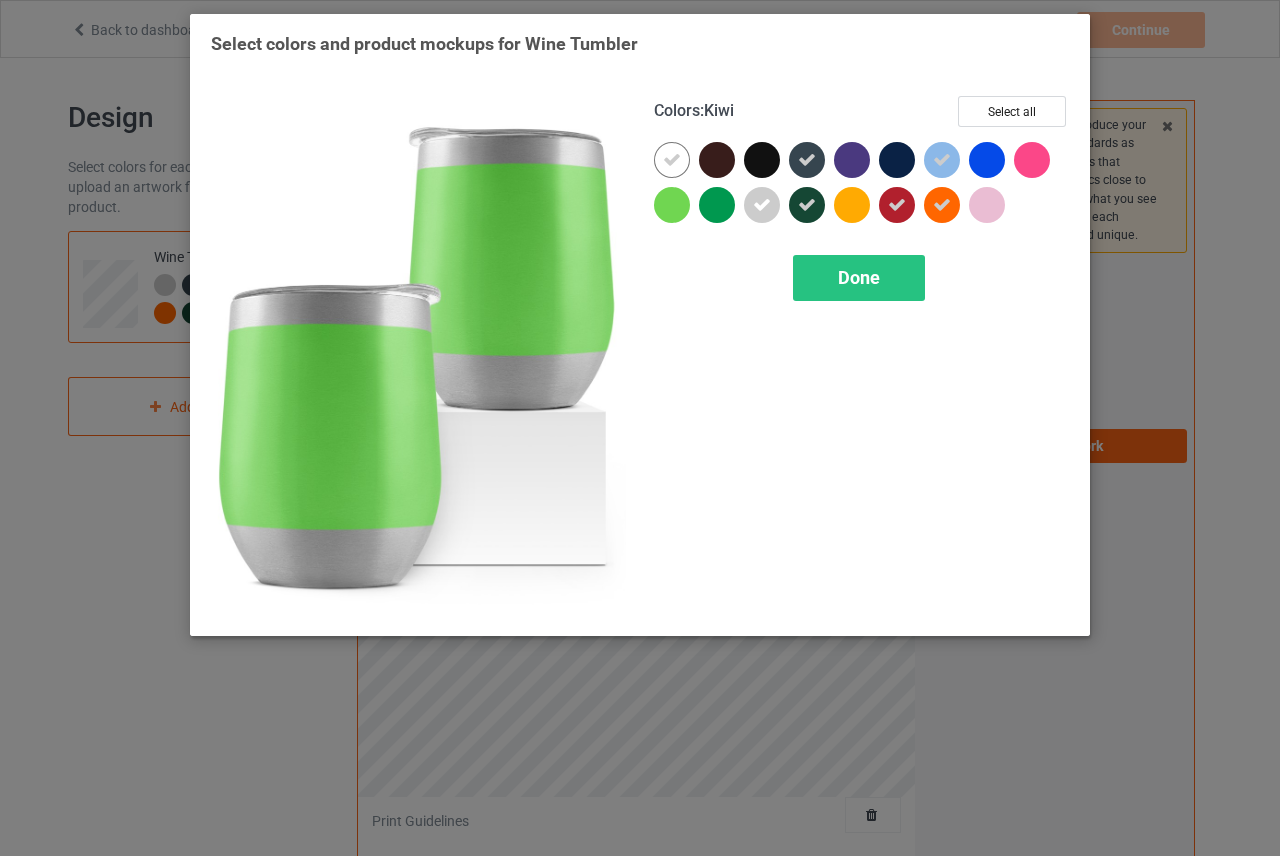 click at bounding box center [672, 205] 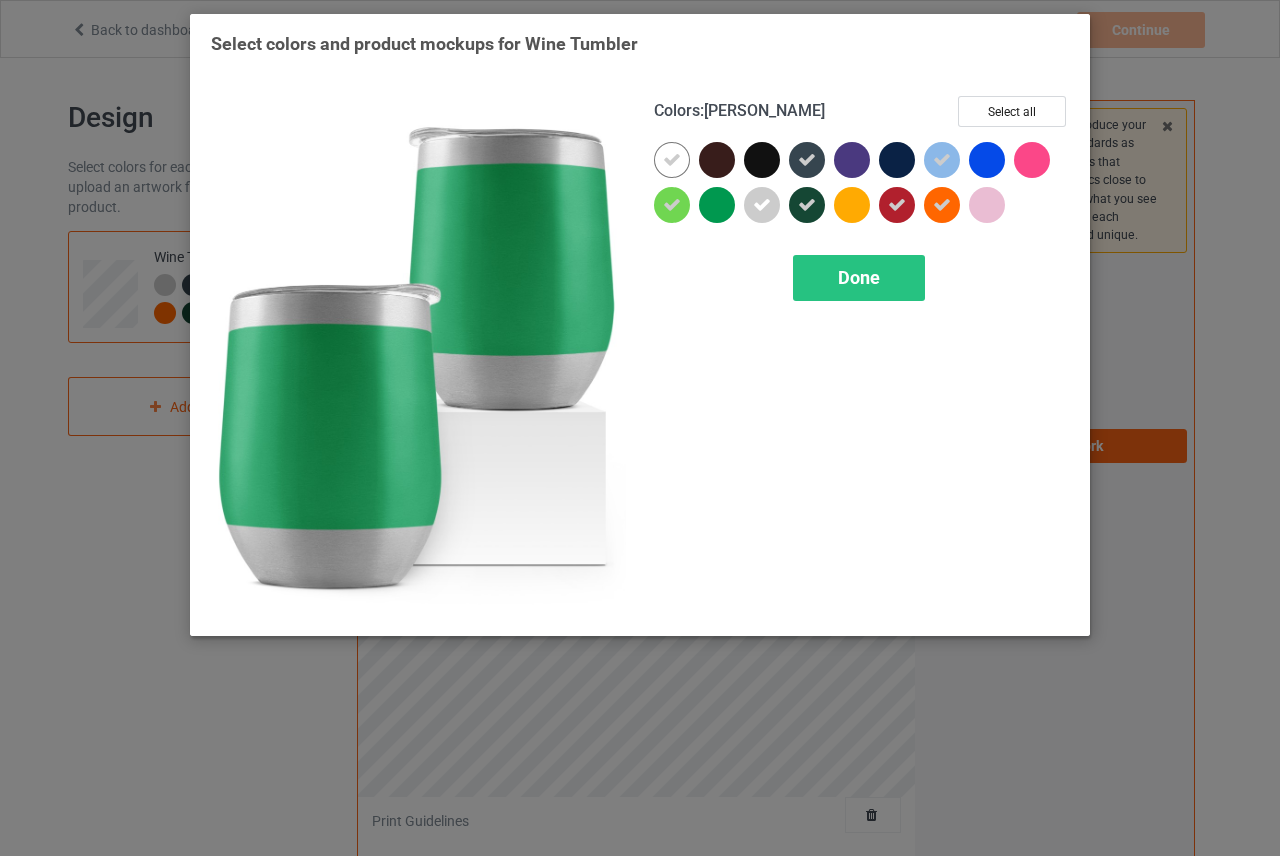 click at bounding box center [717, 205] 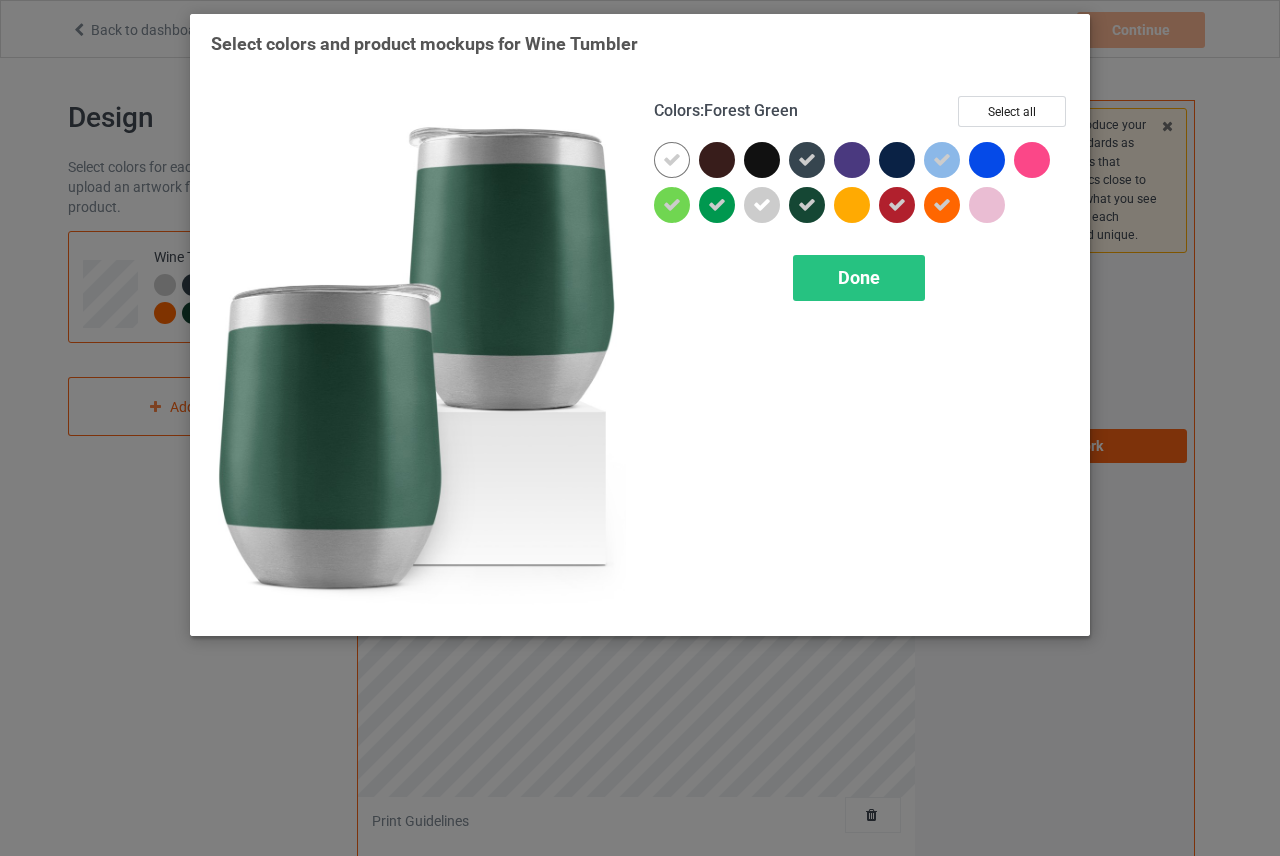 click at bounding box center [807, 205] 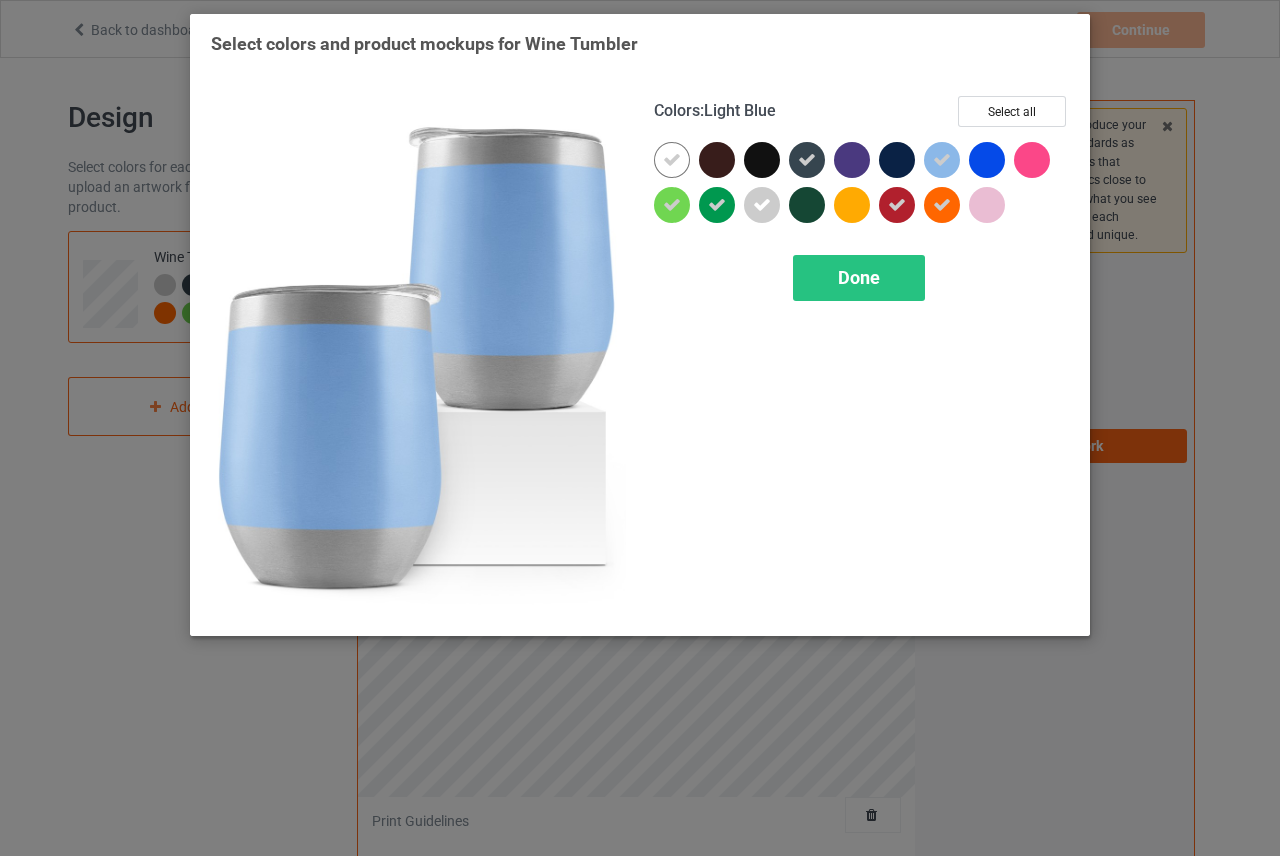 click at bounding box center [942, 160] 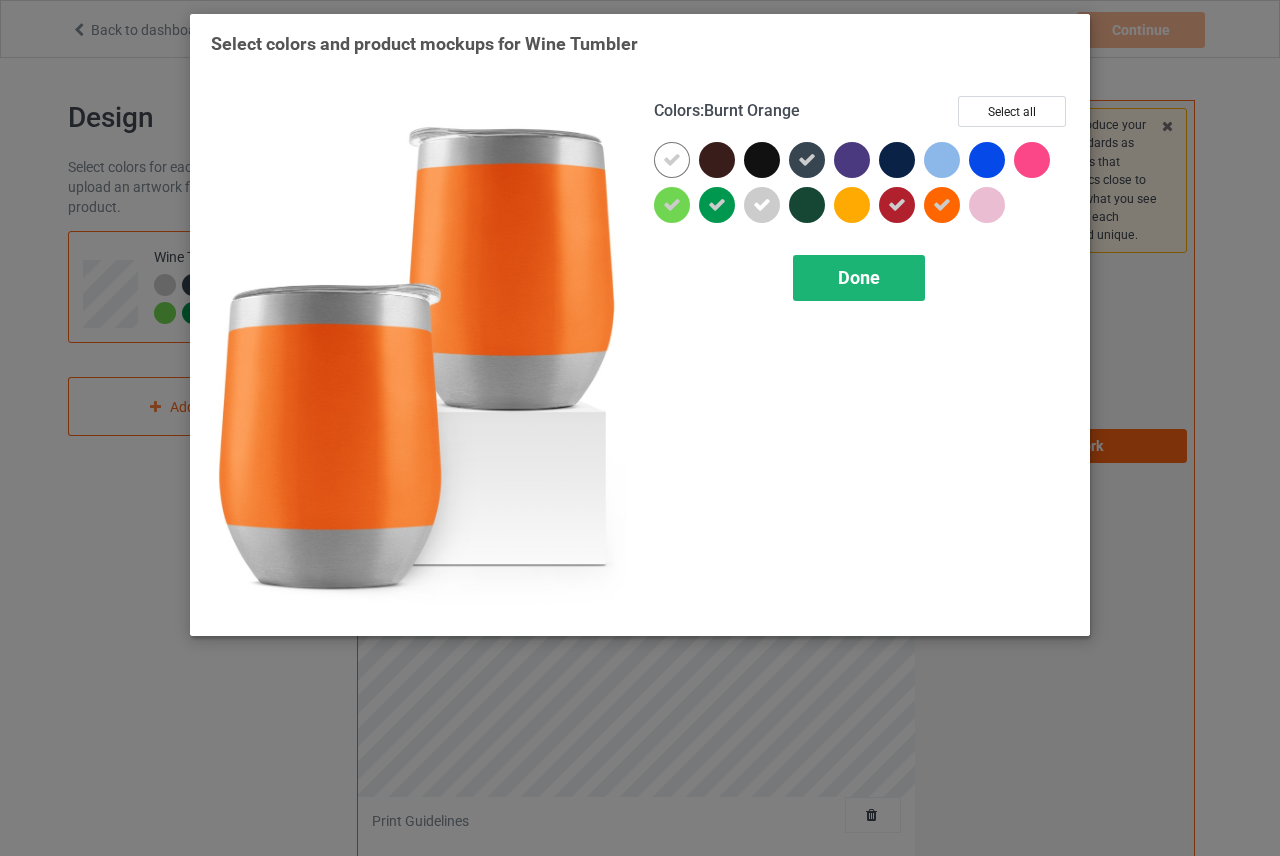 click on "Done" at bounding box center (859, 278) 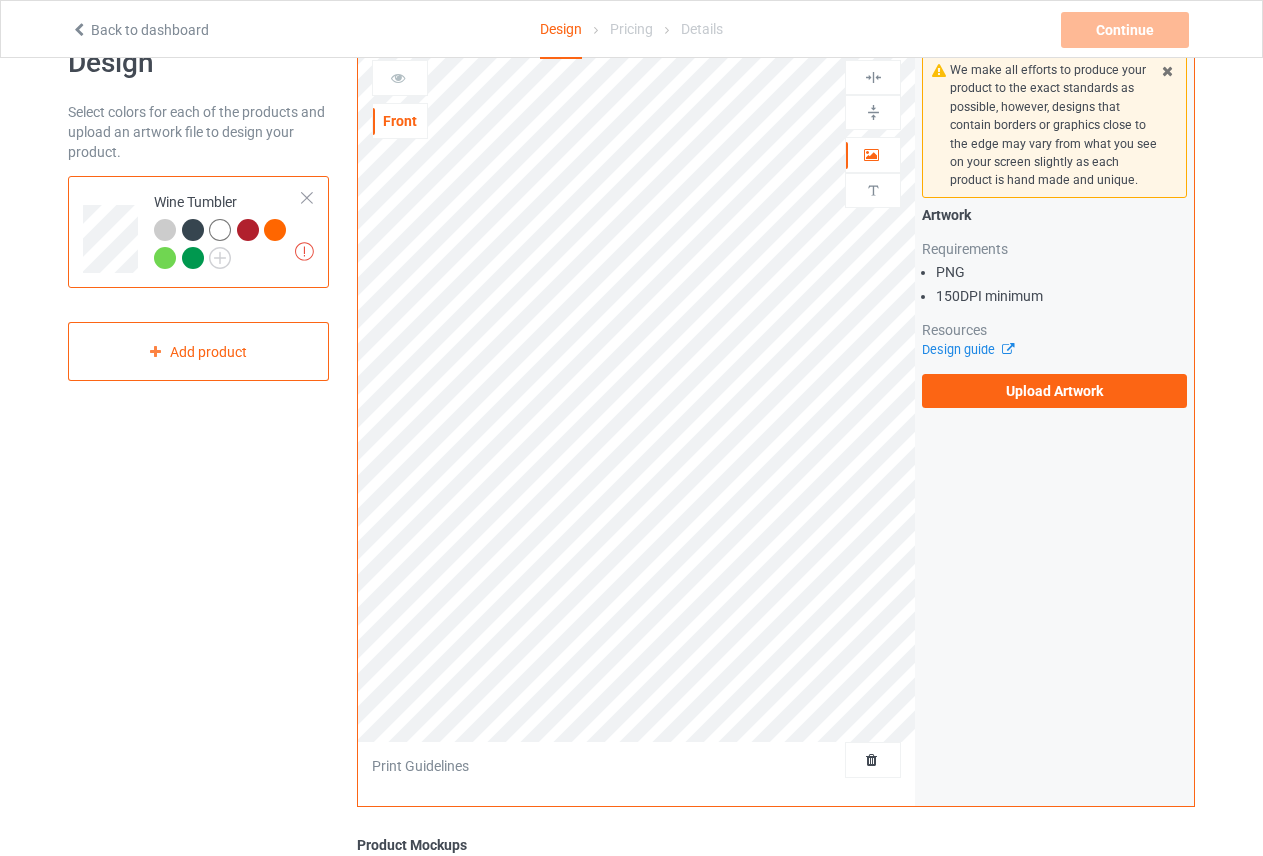 scroll, scrollTop: 0, scrollLeft: 0, axis: both 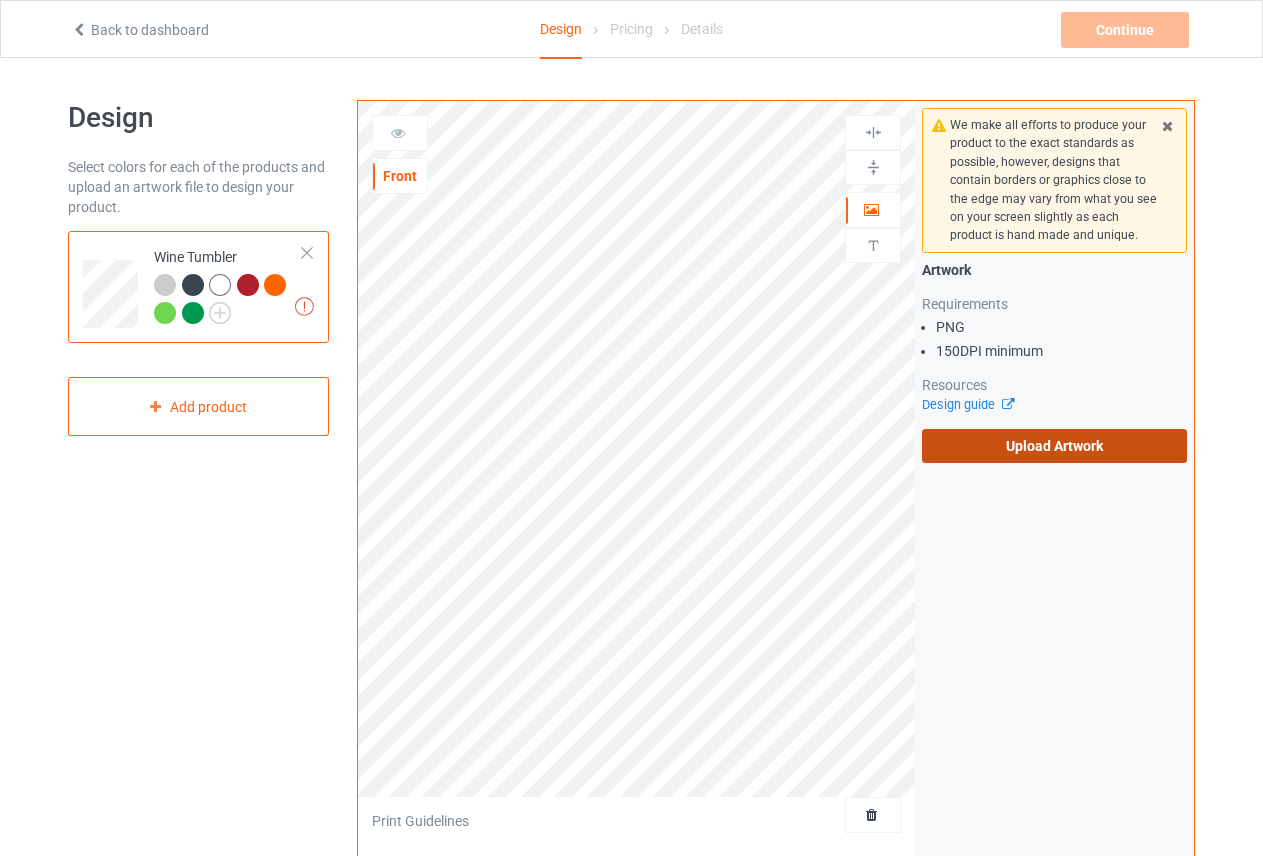 click on "Upload Artwork" at bounding box center [1054, 446] 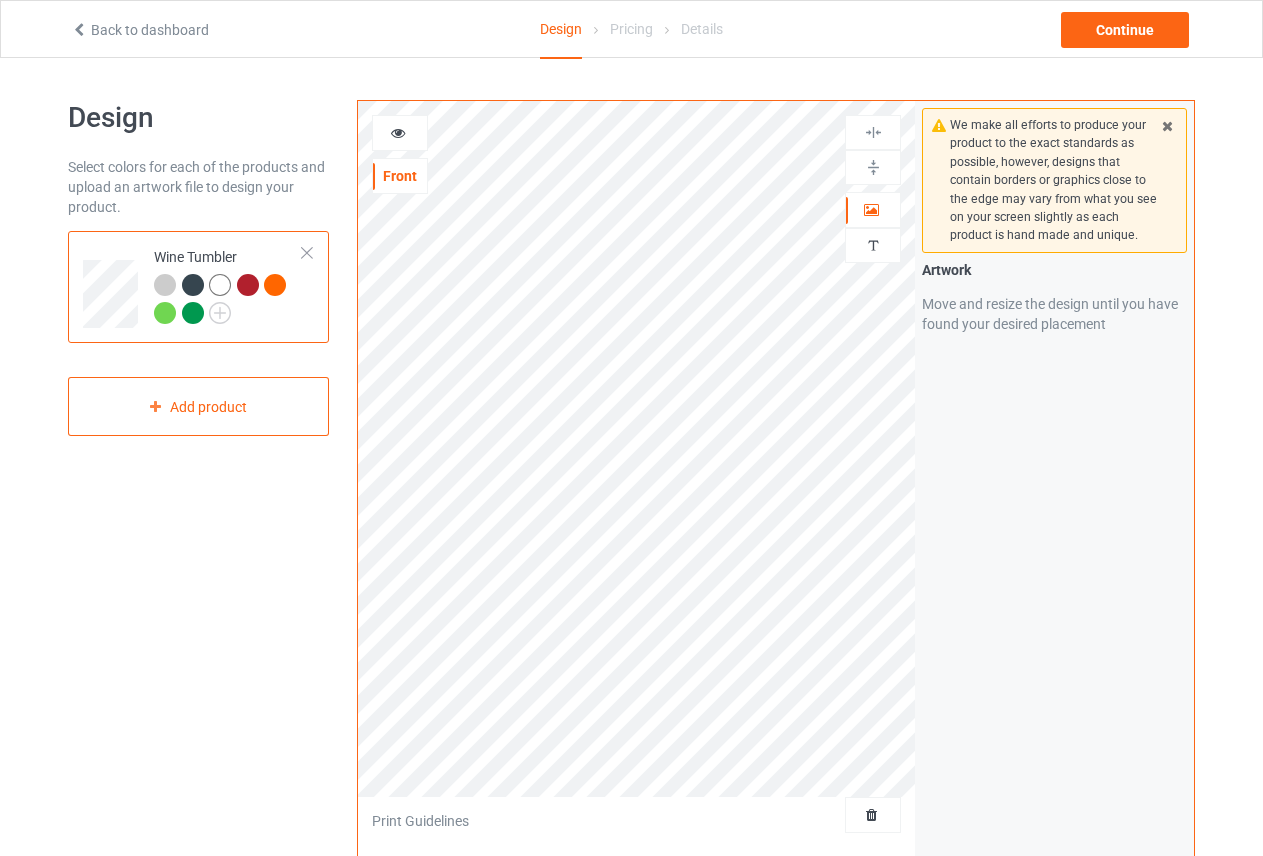 click at bounding box center (1167, 123) 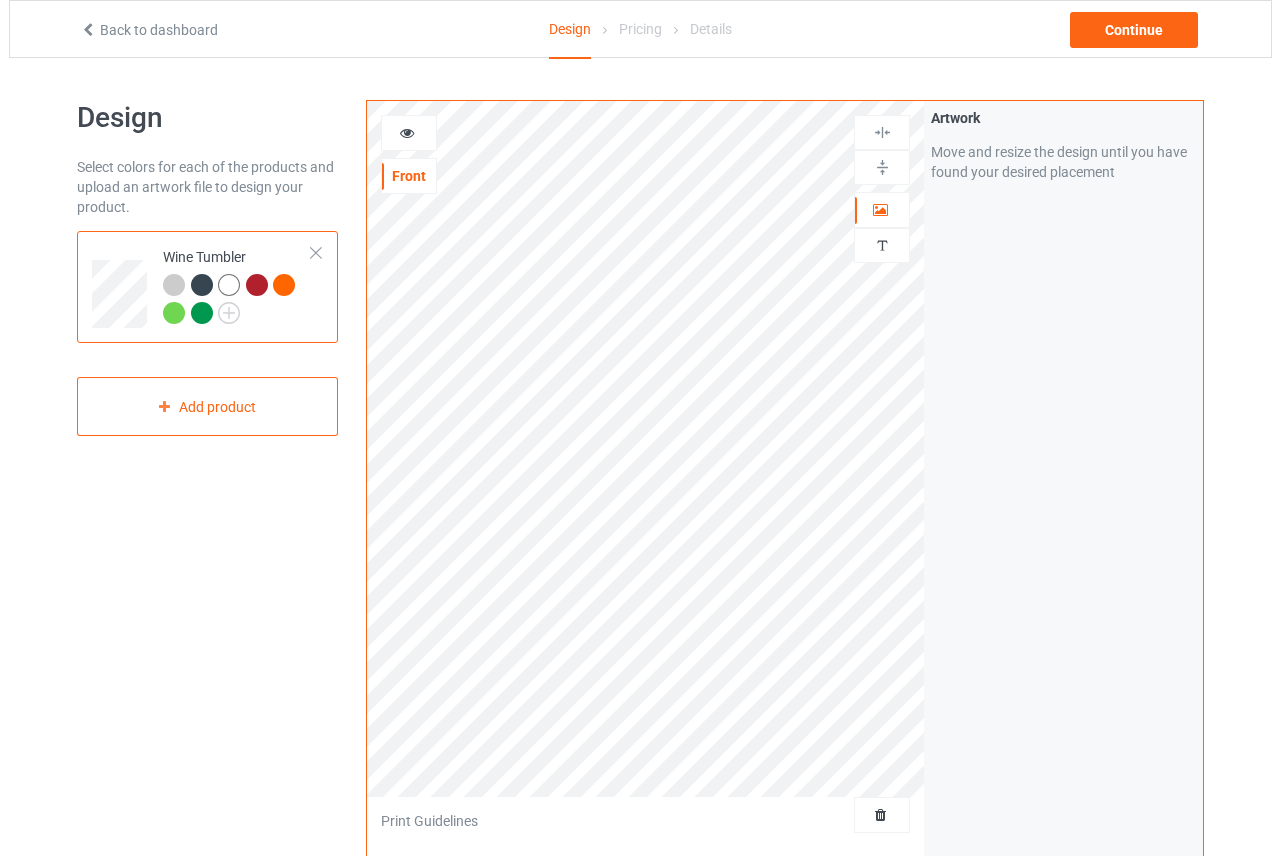 scroll, scrollTop: 300, scrollLeft: 0, axis: vertical 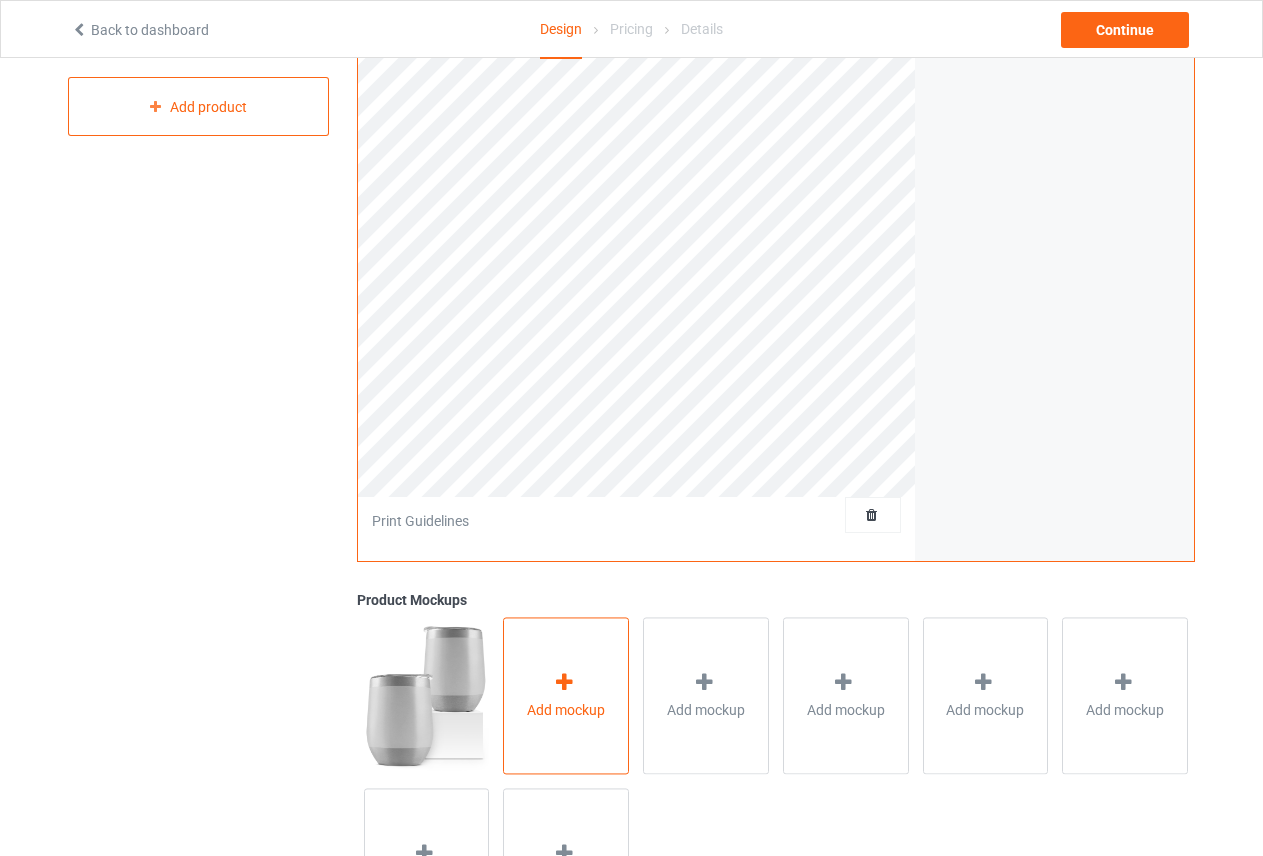 click on "Add mockup" at bounding box center [566, 695] 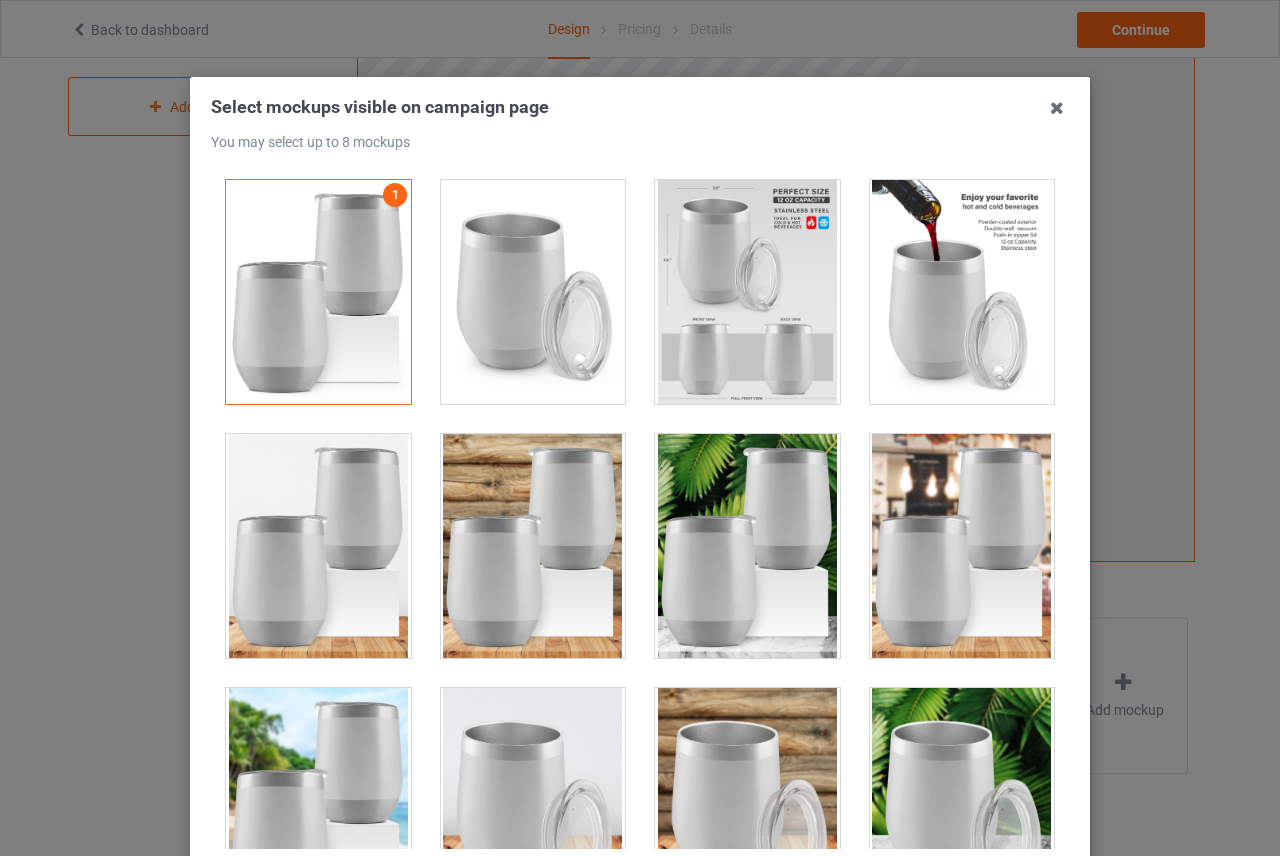 scroll, scrollTop: 32, scrollLeft: 0, axis: vertical 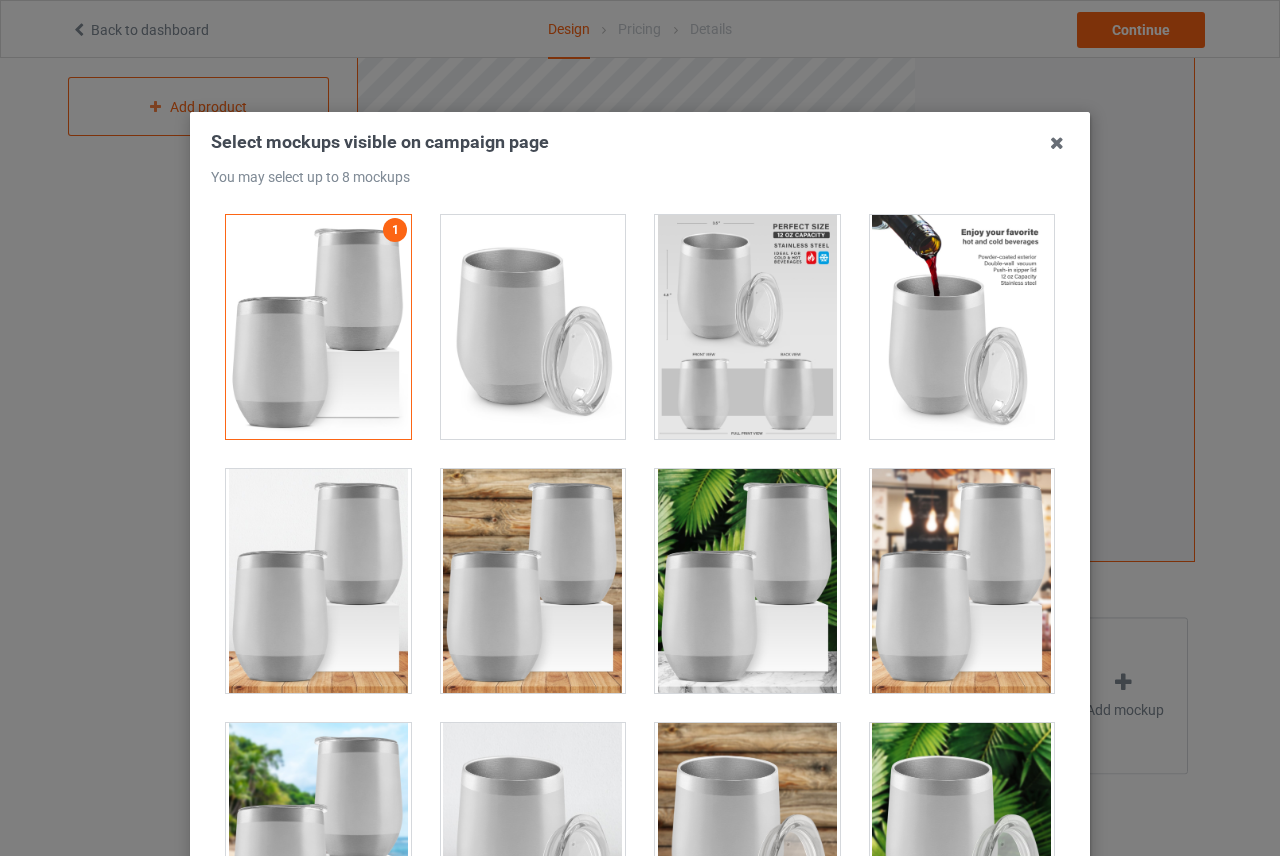 click at bounding box center [962, 327] 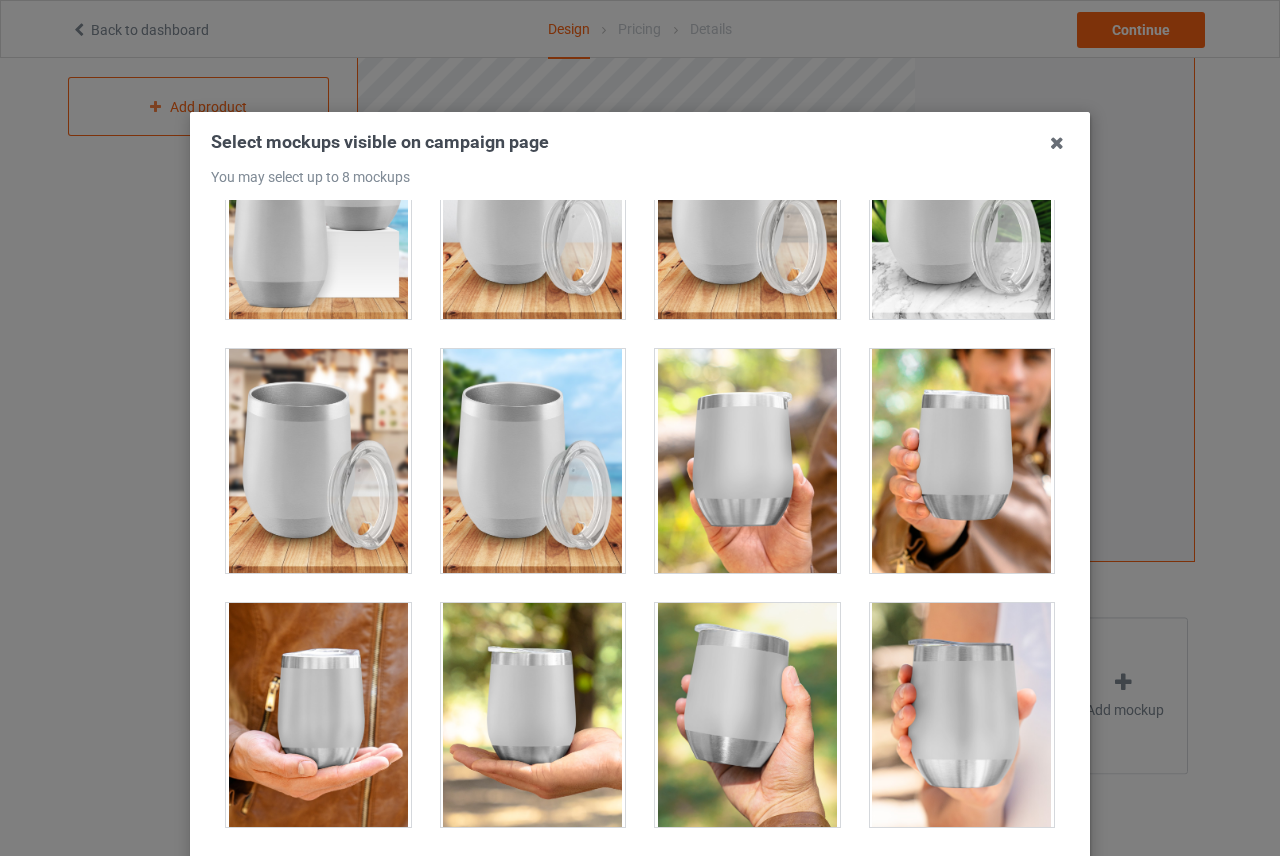 scroll, scrollTop: 700, scrollLeft: 0, axis: vertical 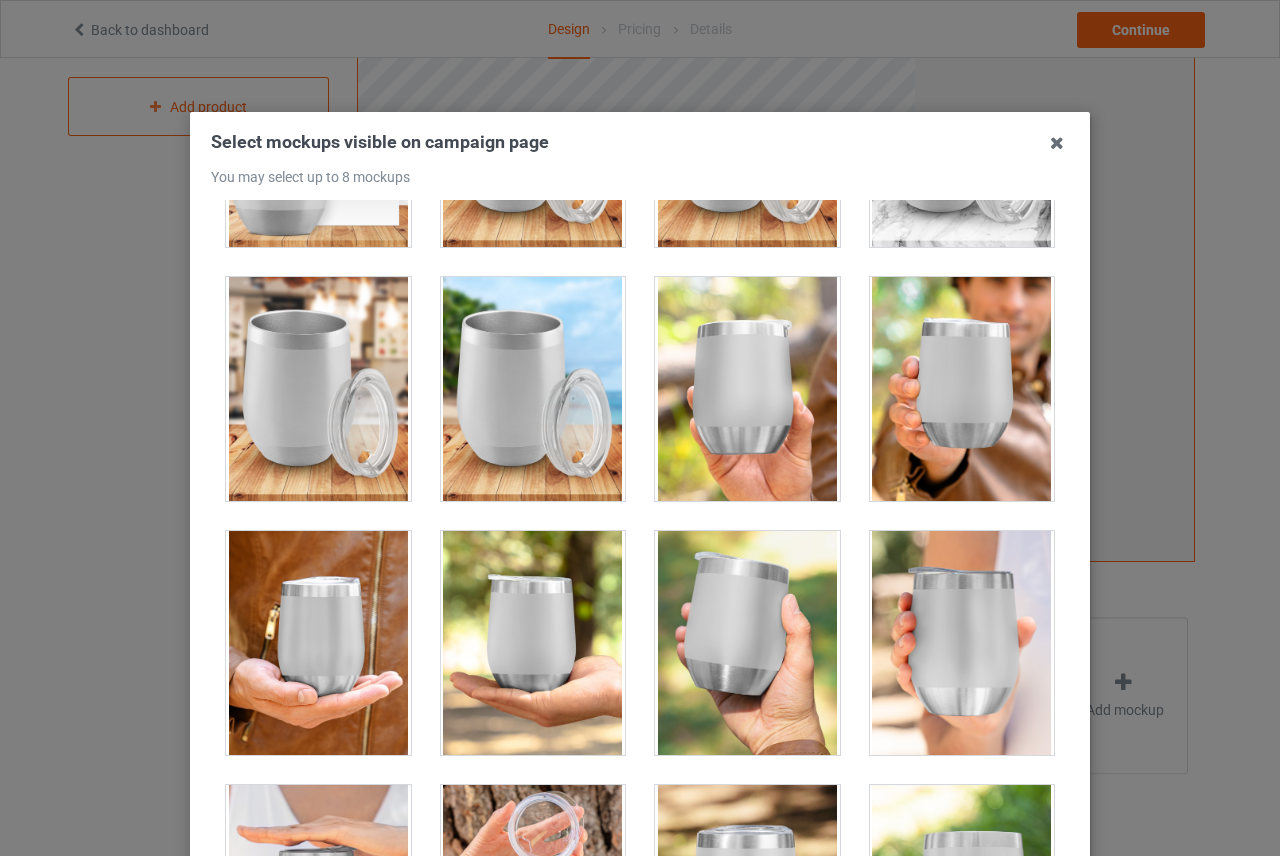 click at bounding box center (318, 643) 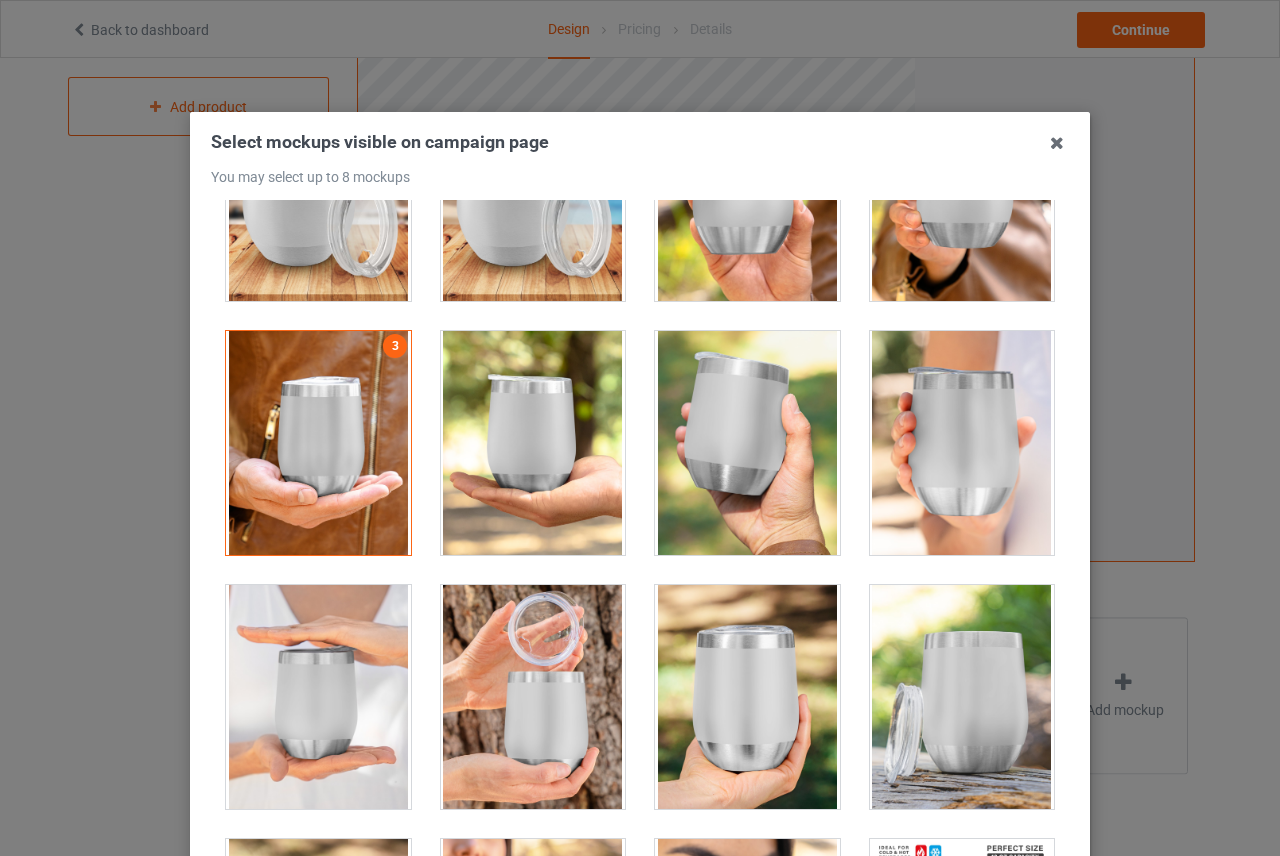 click at bounding box center [747, 443] 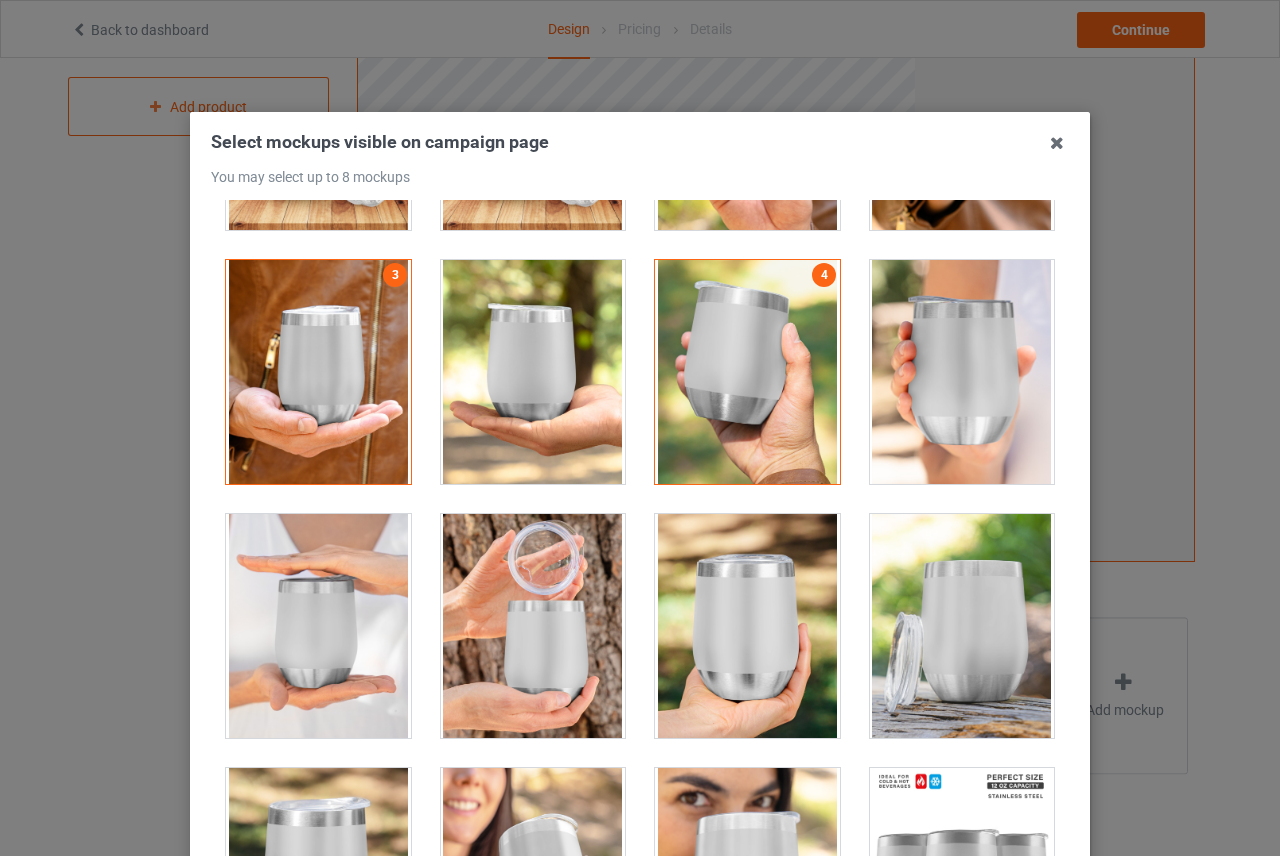 scroll, scrollTop: 1093, scrollLeft: 0, axis: vertical 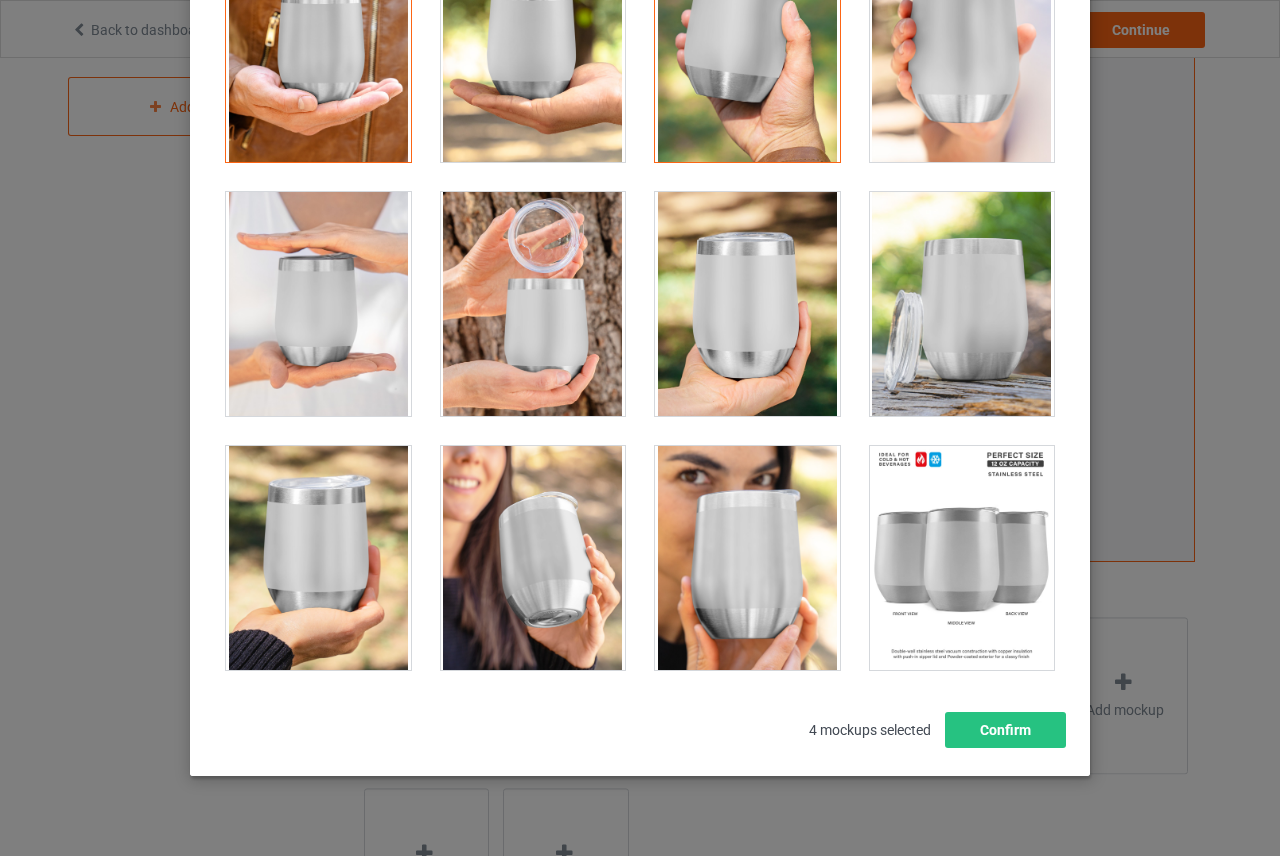 click at bounding box center [747, 558] 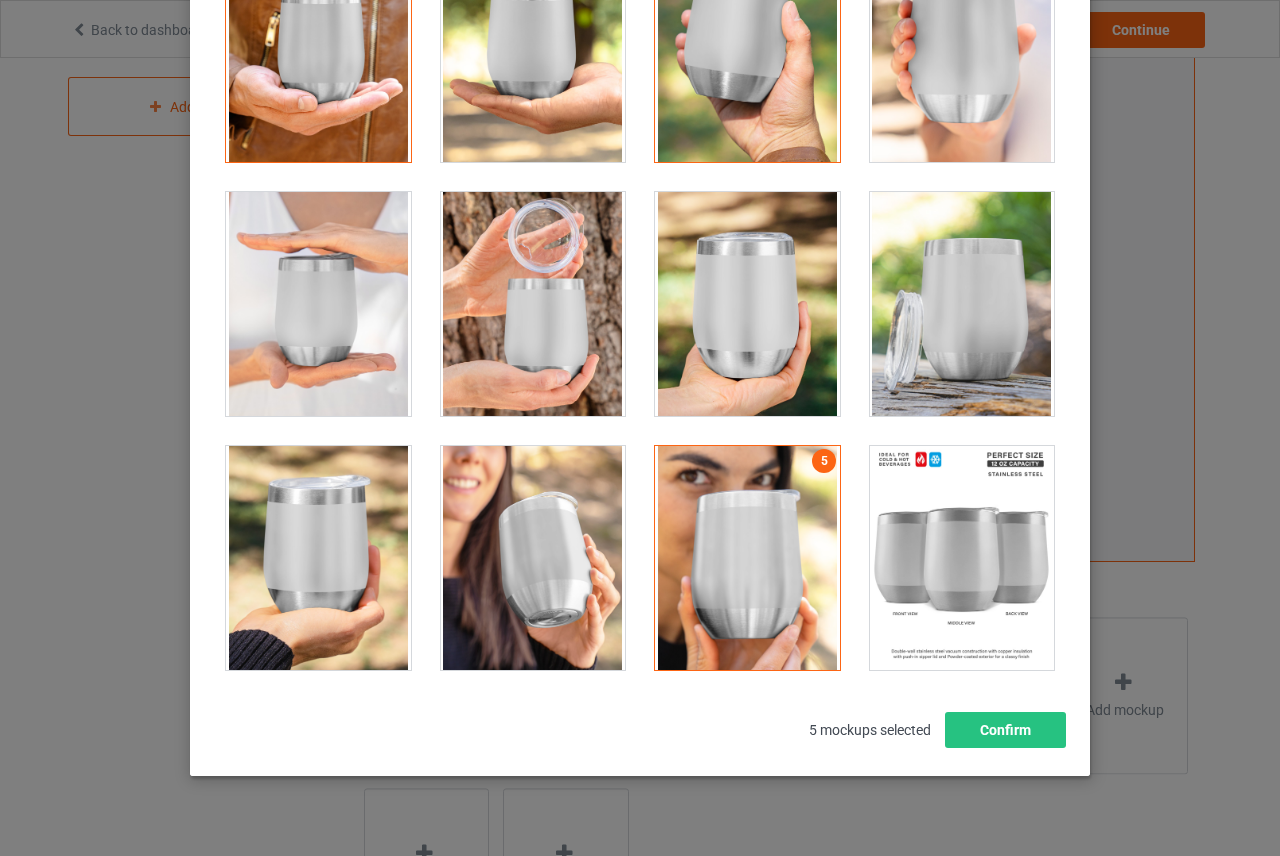click at bounding box center (533, 558) 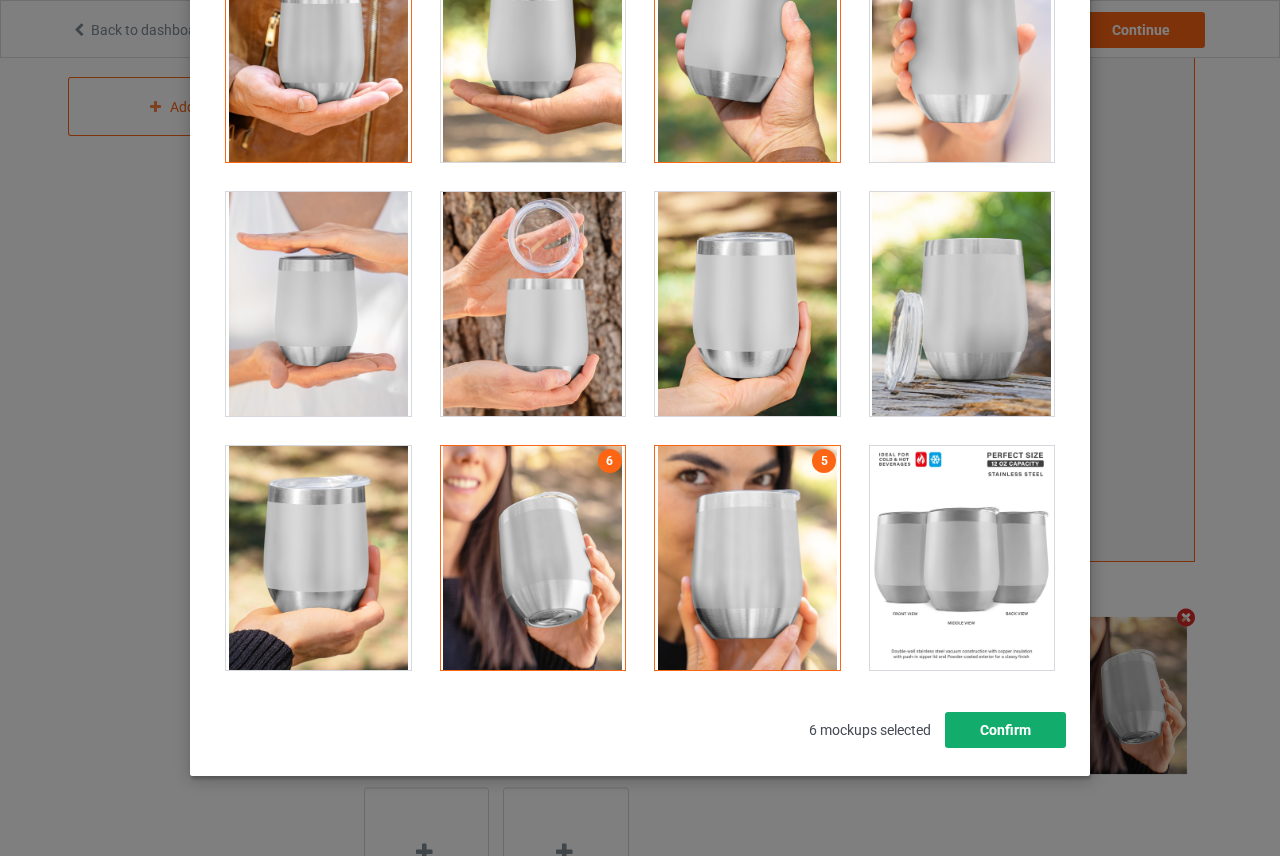 click on "Confirm" at bounding box center (1005, 730) 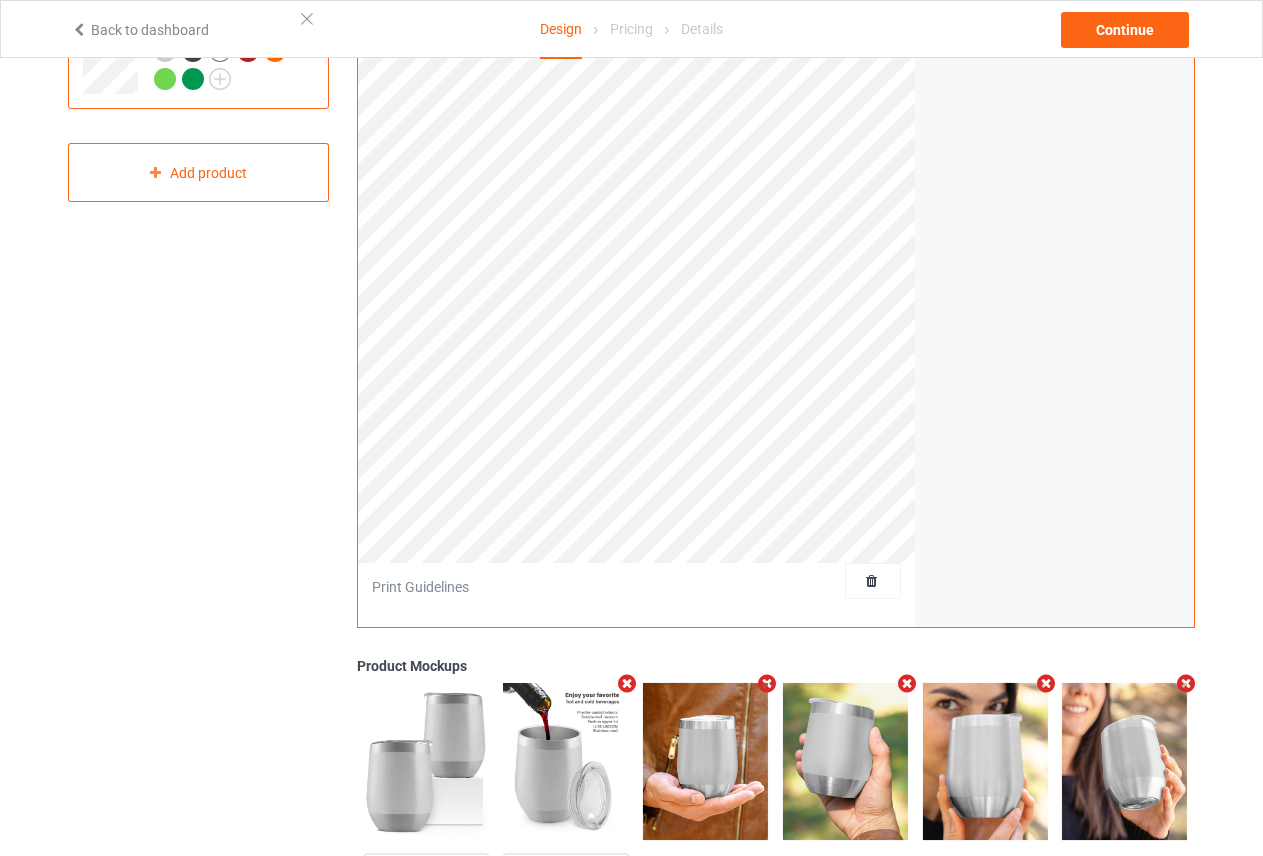 scroll, scrollTop: 100, scrollLeft: 0, axis: vertical 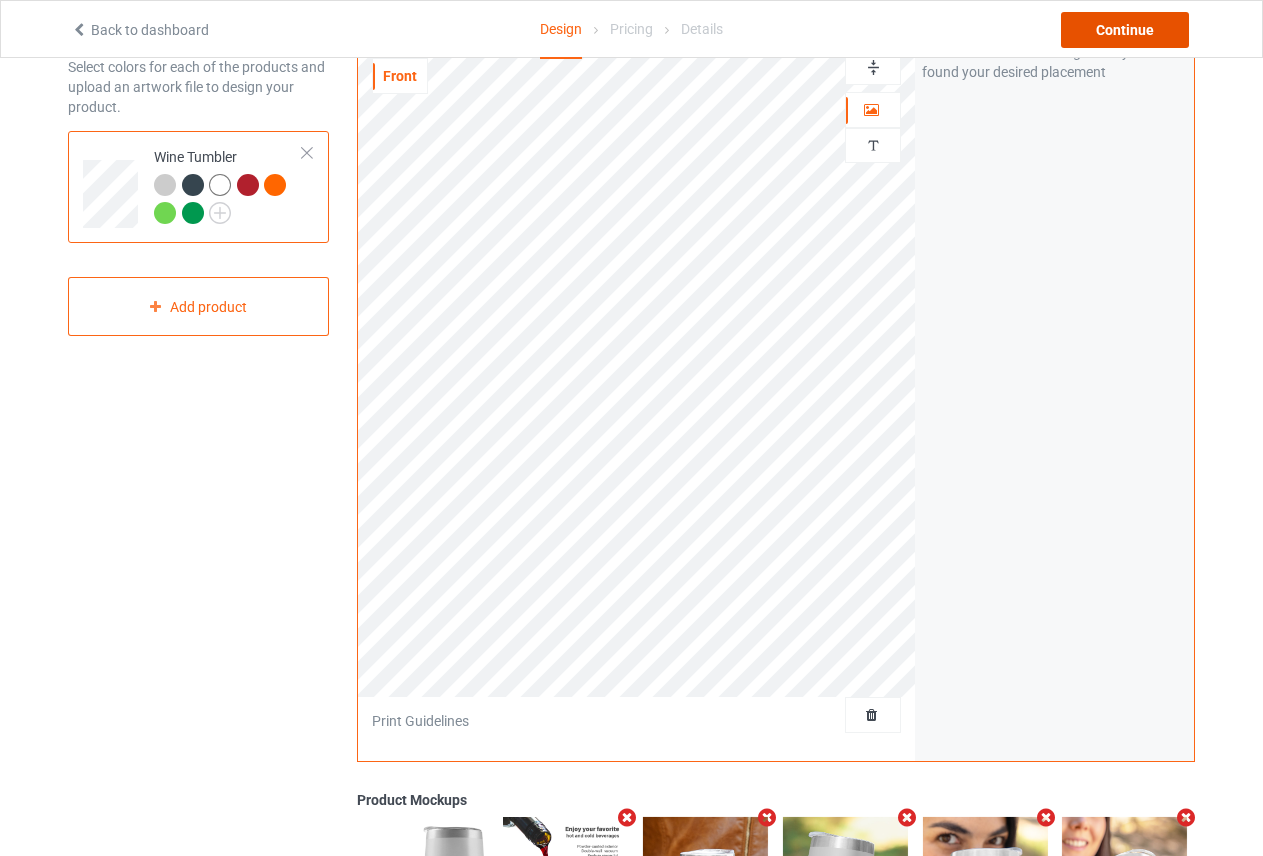 click on "Continue" at bounding box center (1125, 30) 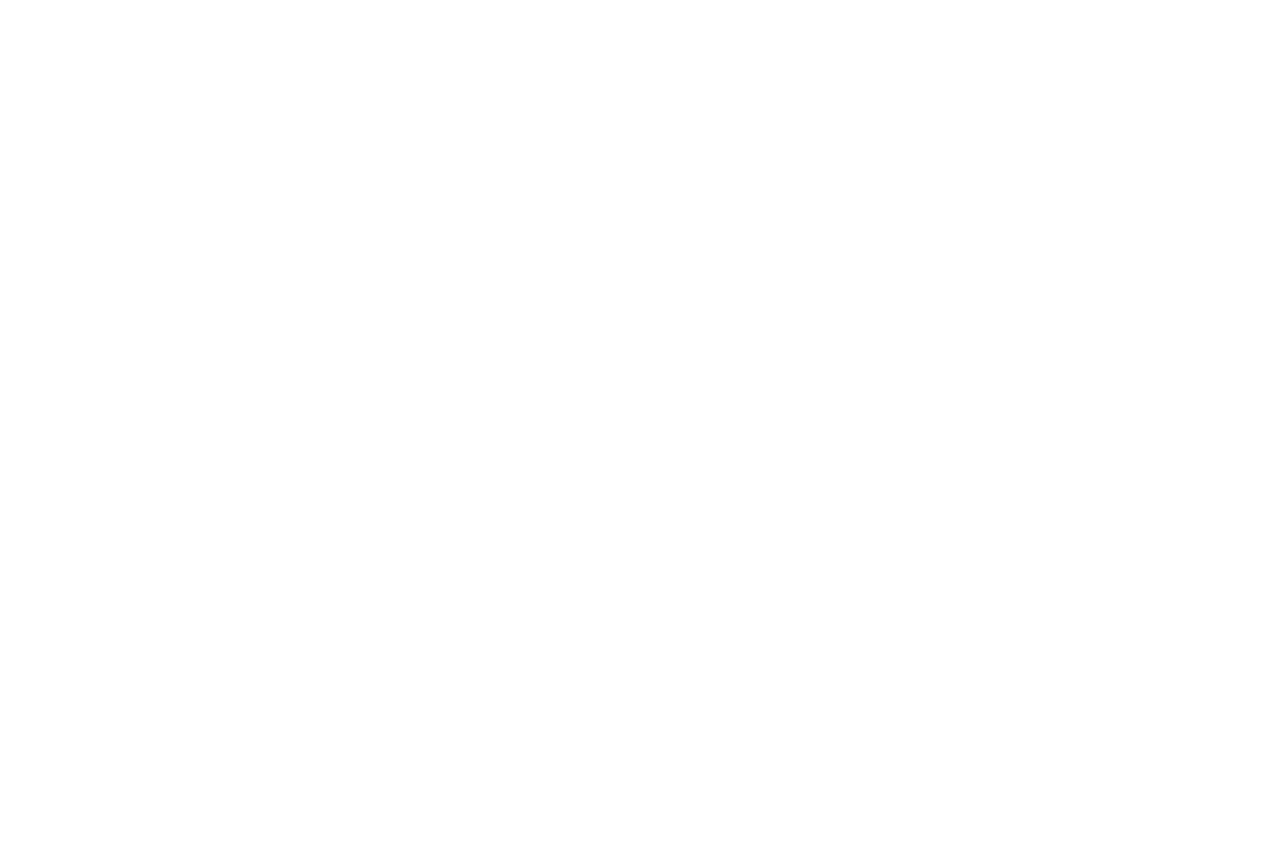 scroll, scrollTop: 0, scrollLeft: 0, axis: both 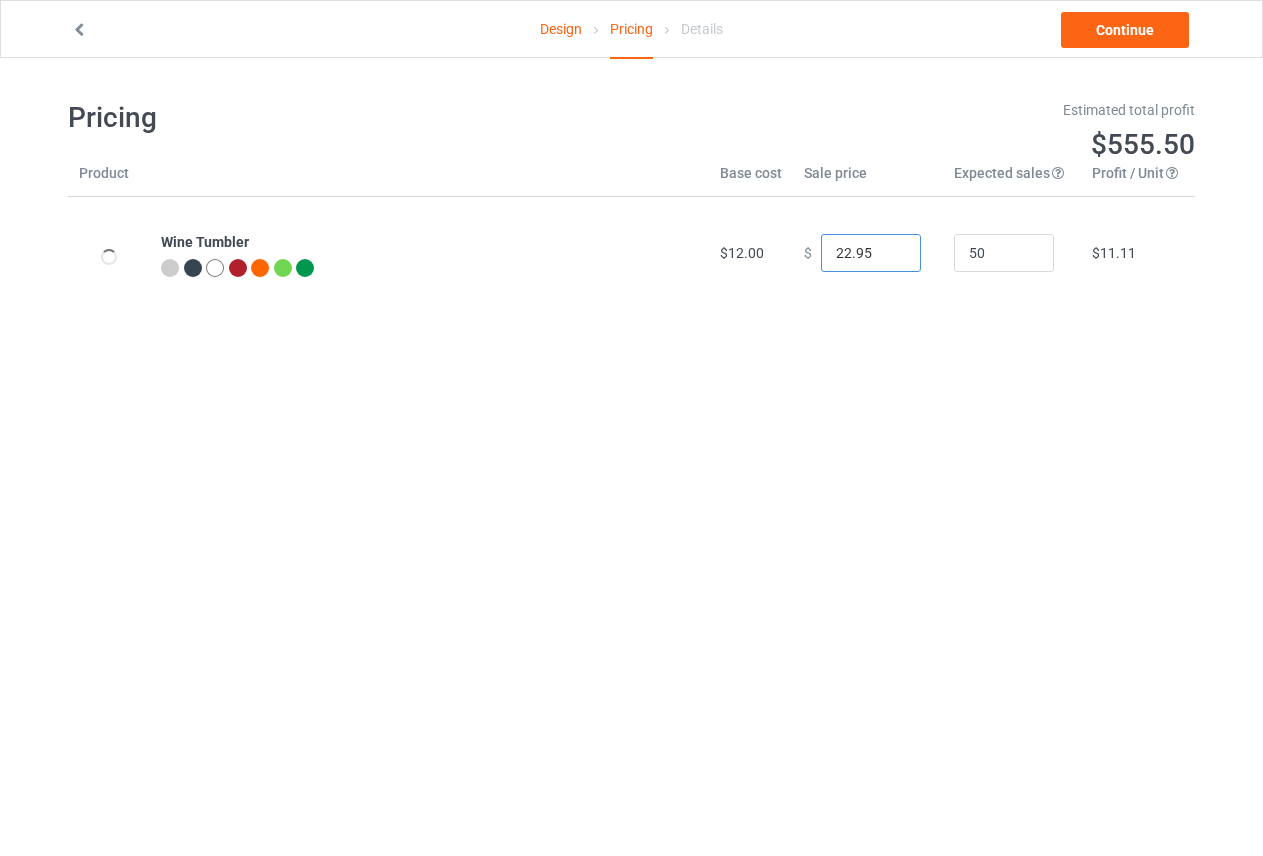 click on "22.95" at bounding box center (871, 253) 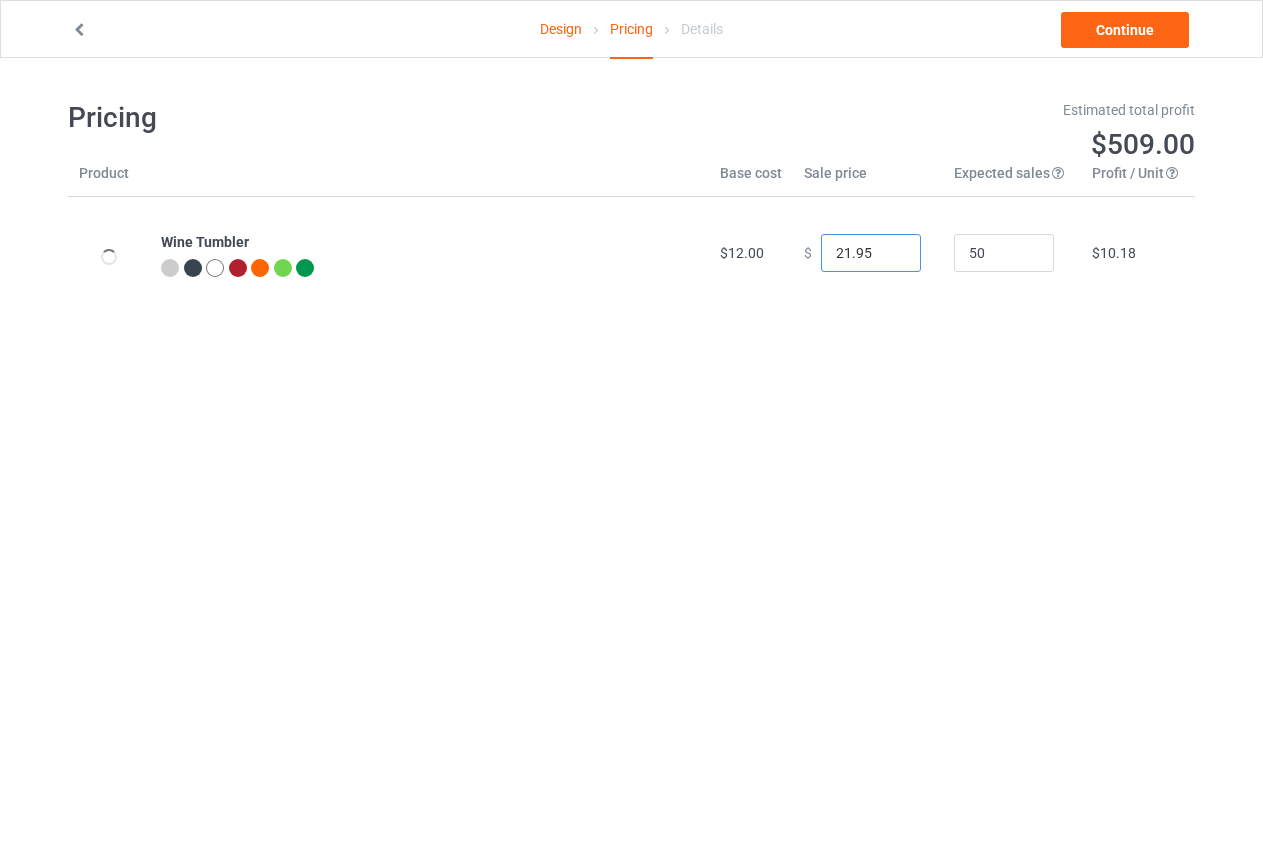 click on "21.95" at bounding box center (871, 253) 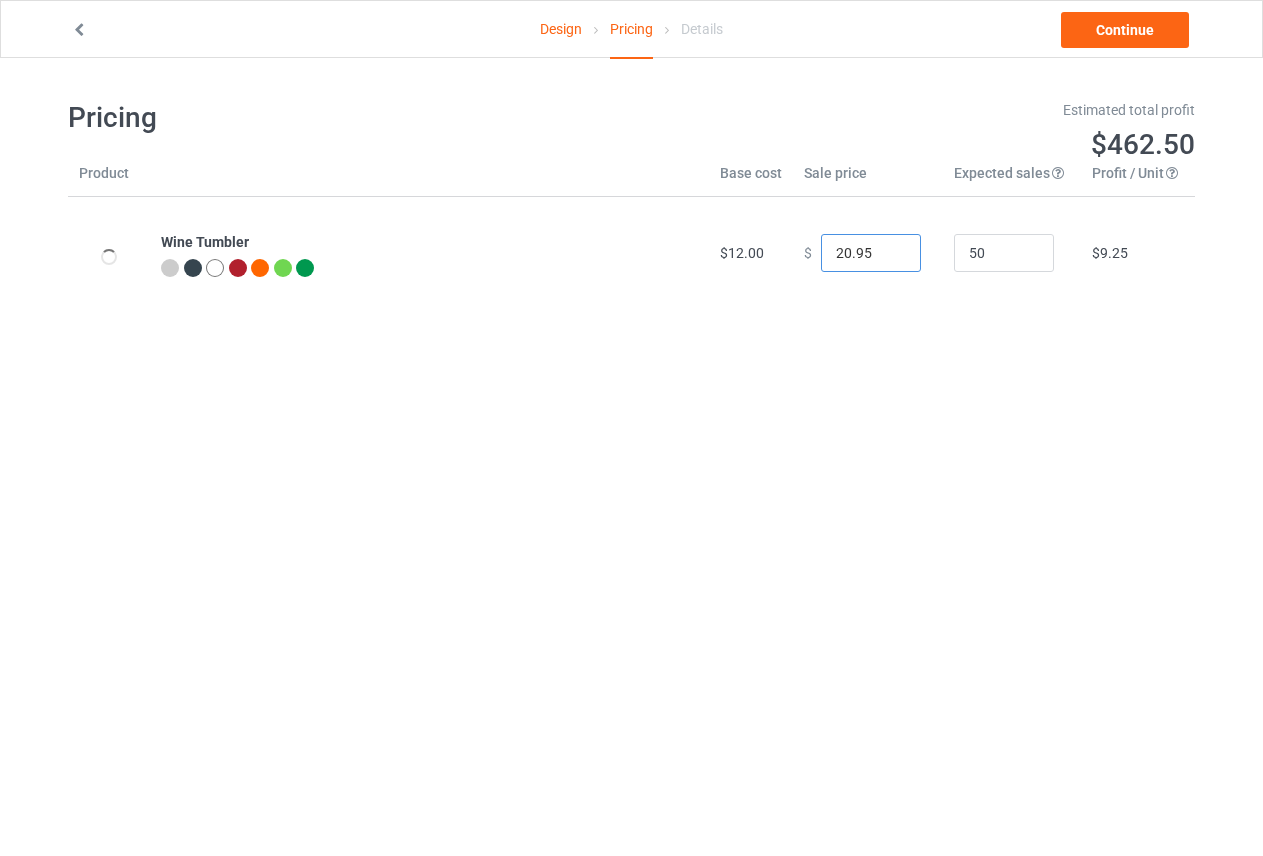 click on "20.95" at bounding box center (871, 253) 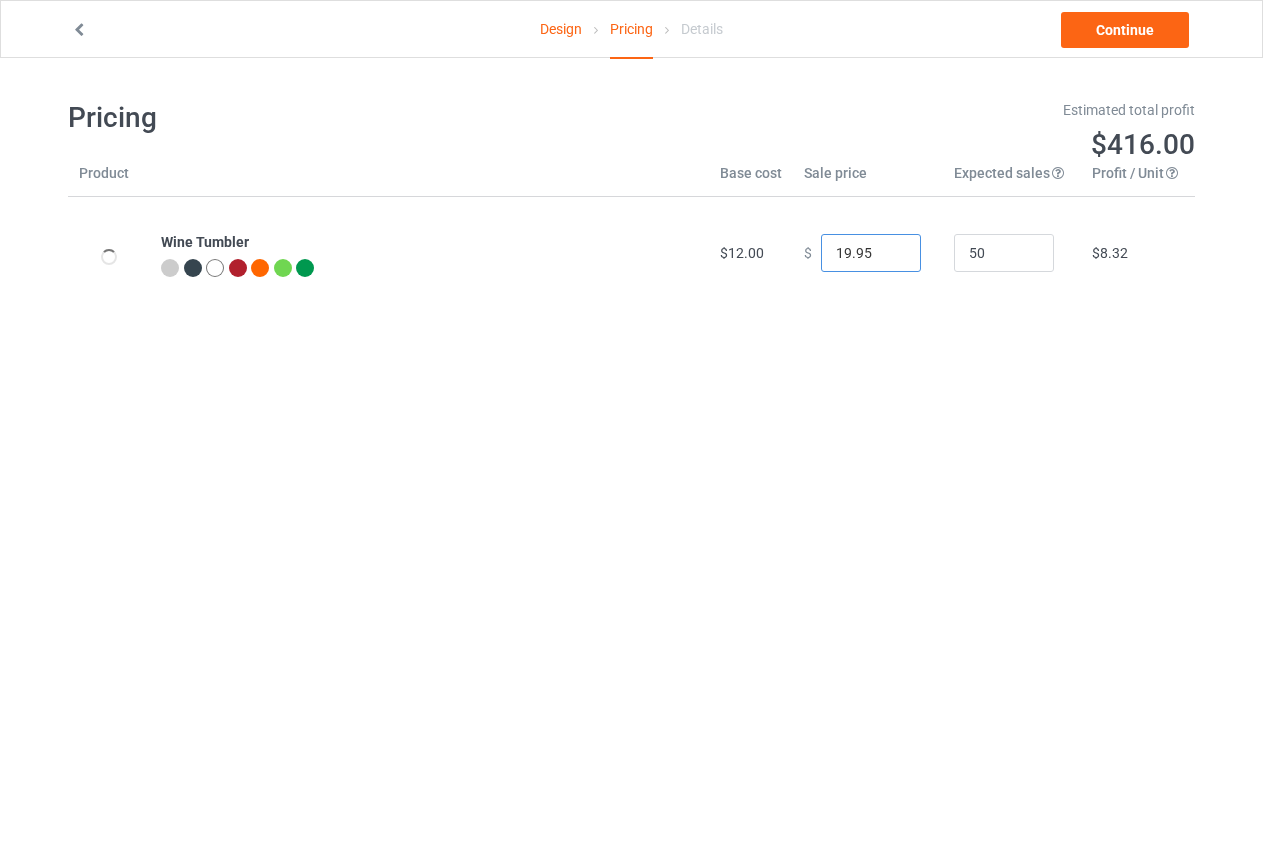 click on "19.95" at bounding box center (871, 253) 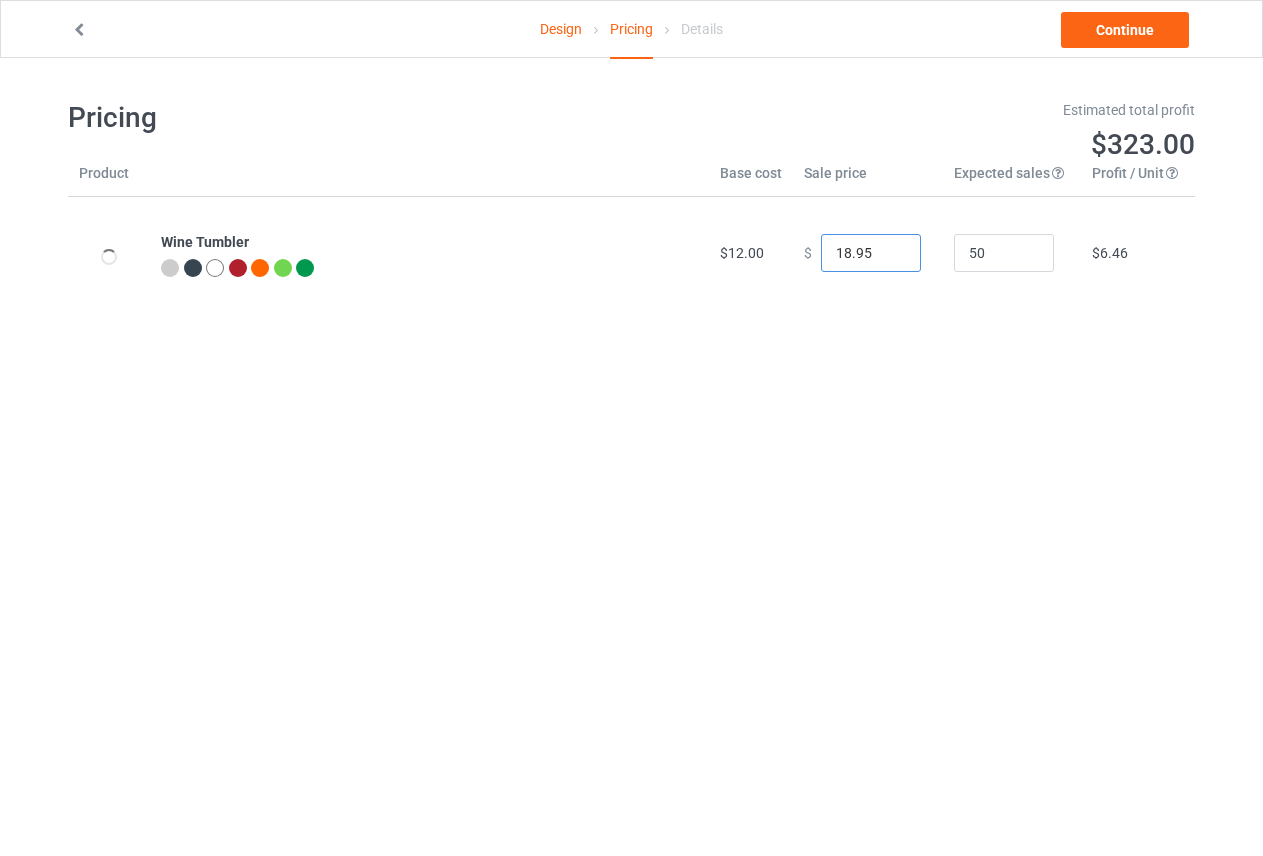 click on "18.95" at bounding box center [871, 253] 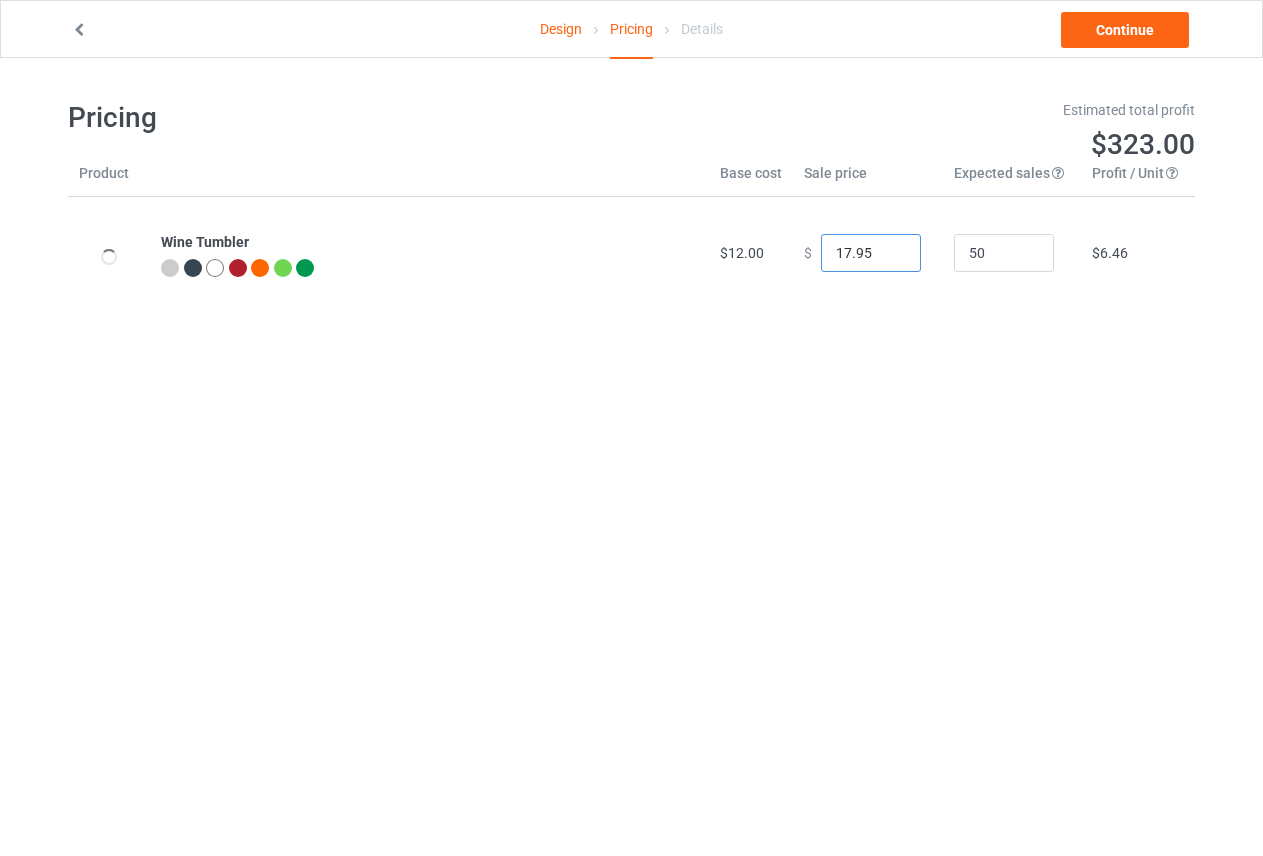 click on "17.95" at bounding box center [871, 253] 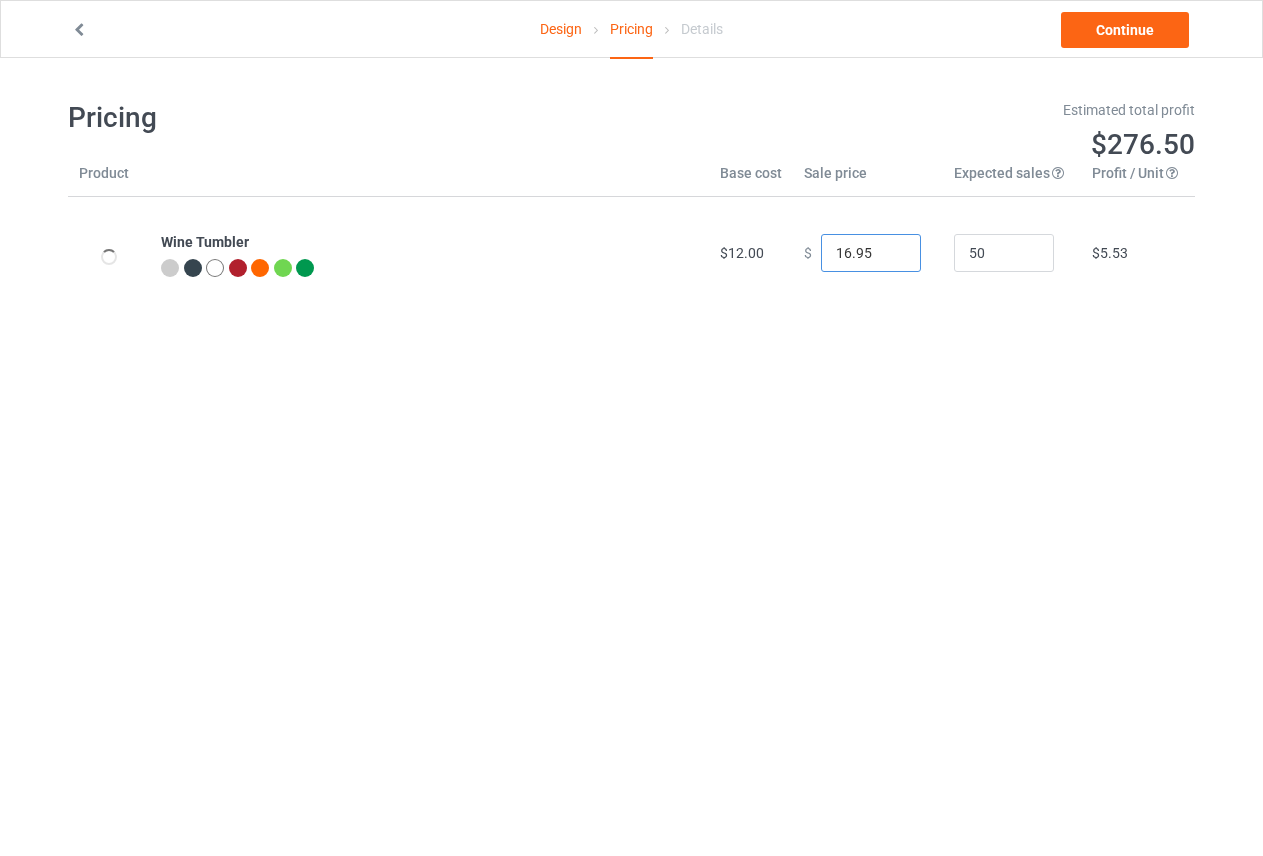 click on "16.95" at bounding box center (871, 253) 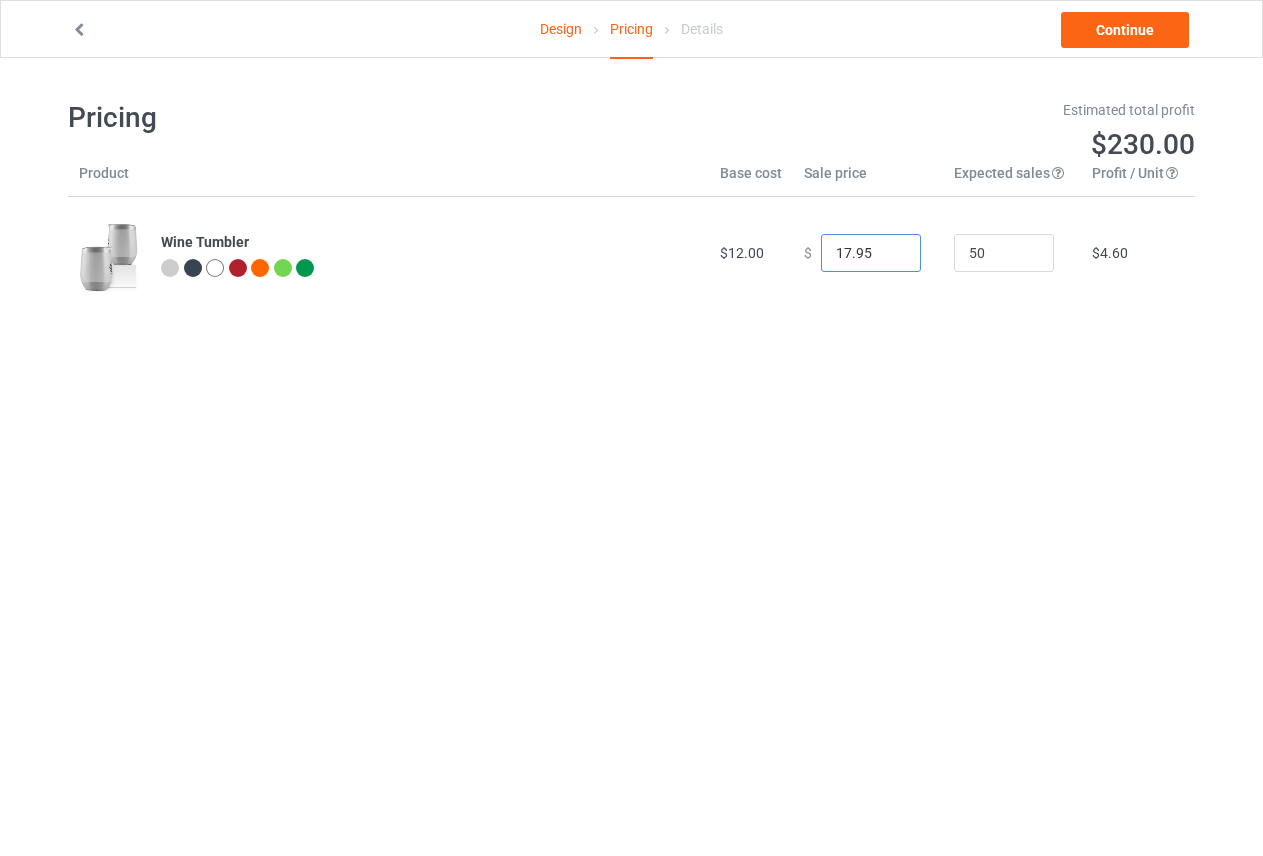click on "17.95" at bounding box center [871, 253] 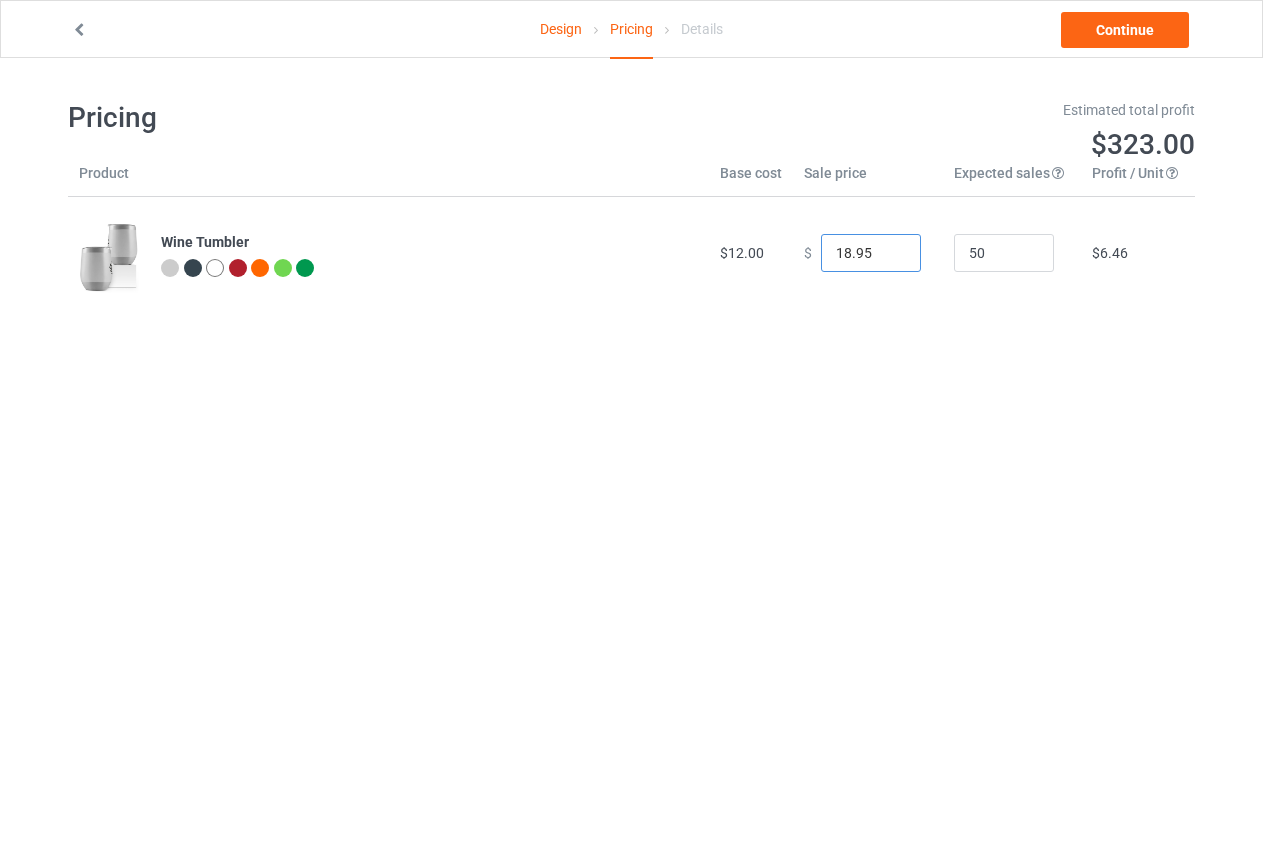 click on "18.95" at bounding box center (871, 253) 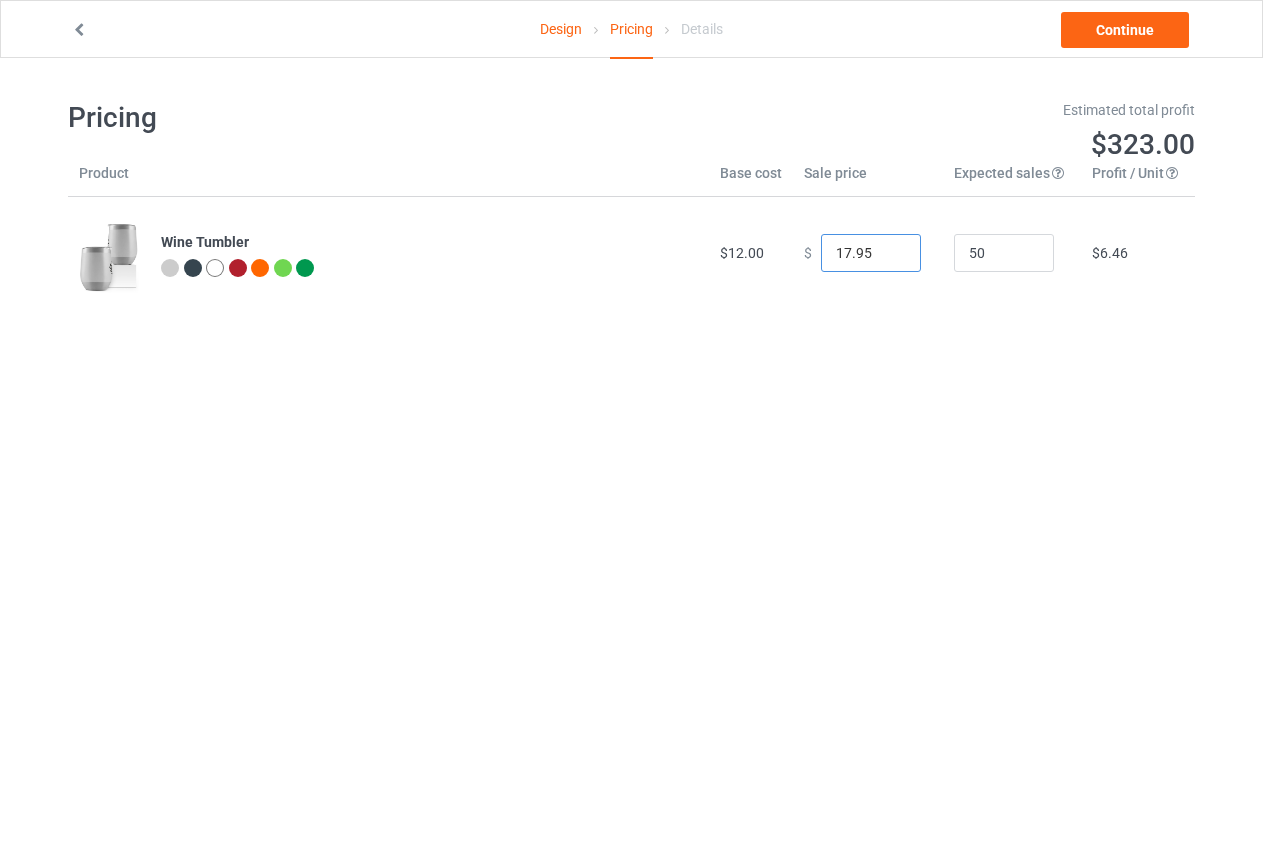 click on "17.95" at bounding box center (871, 253) 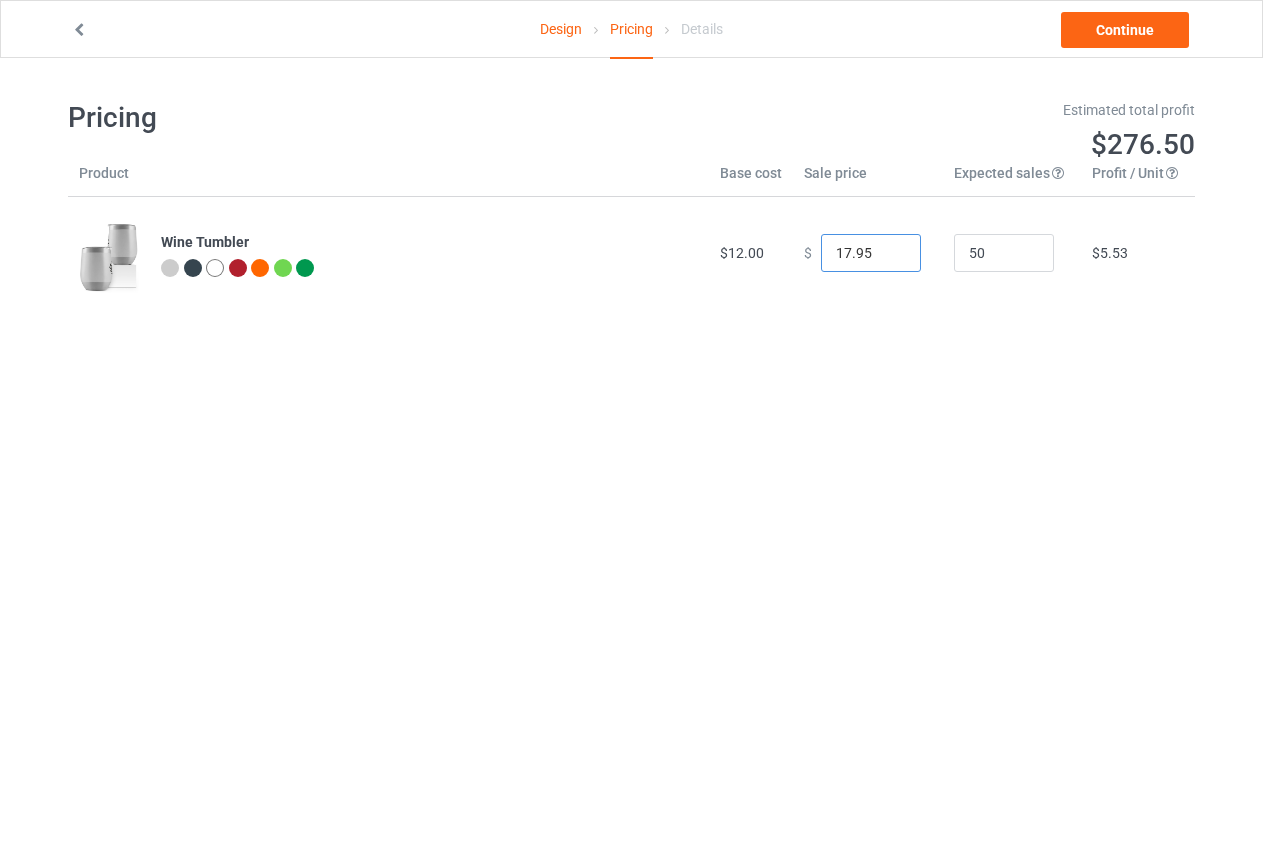 drag, startPoint x: 867, startPoint y: 251, endPoint x: 855, endPoint y: 250, distance: 12.0415945 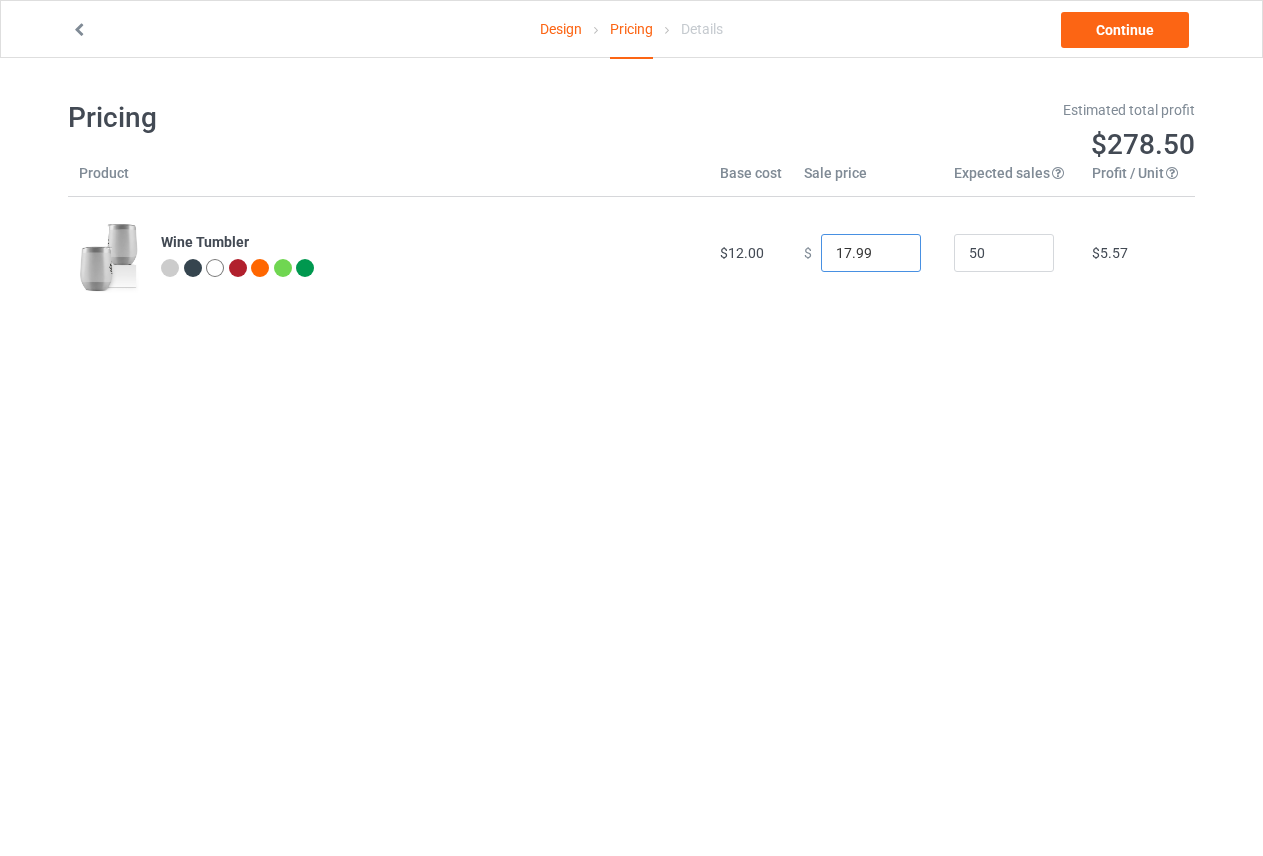 type on "17.99" 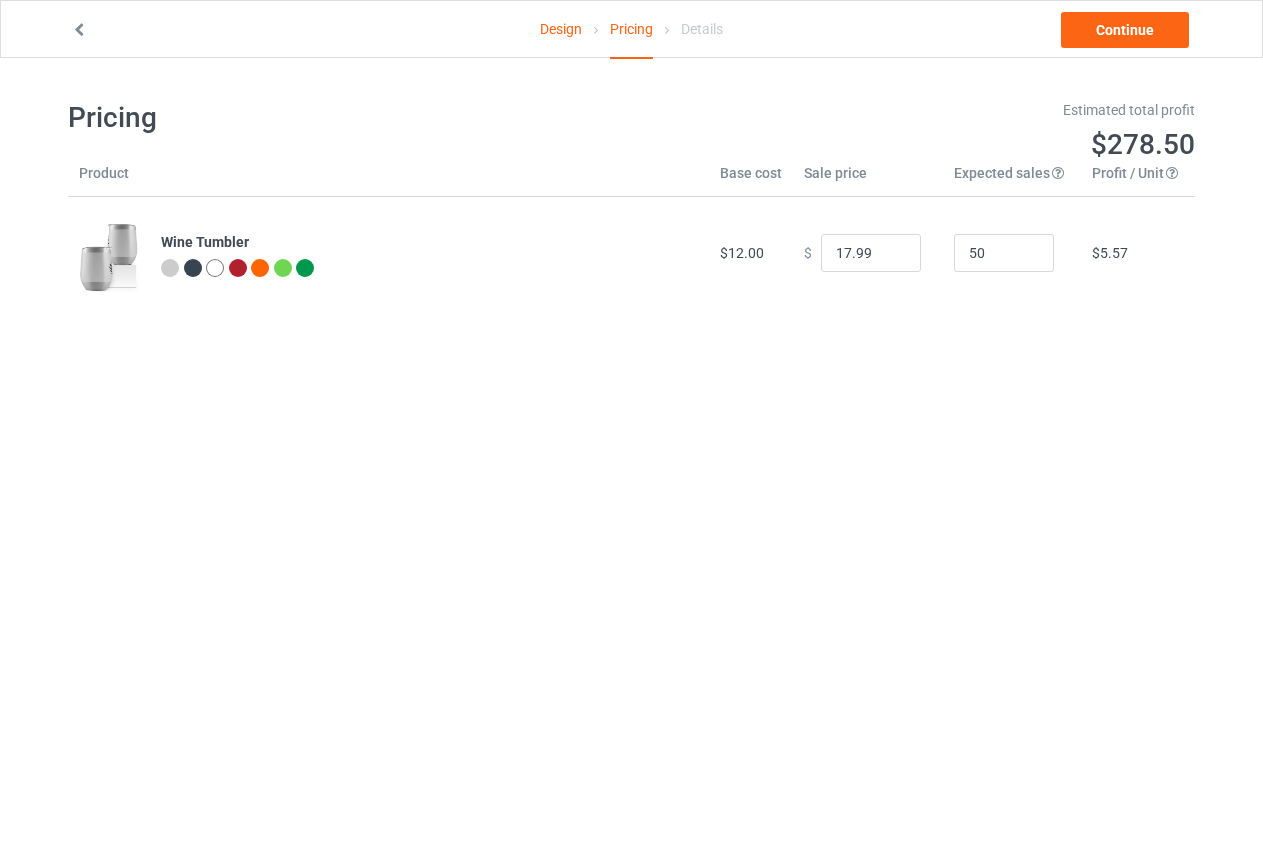 click on "Wine Tumbler" at bounding box center [205, 242] 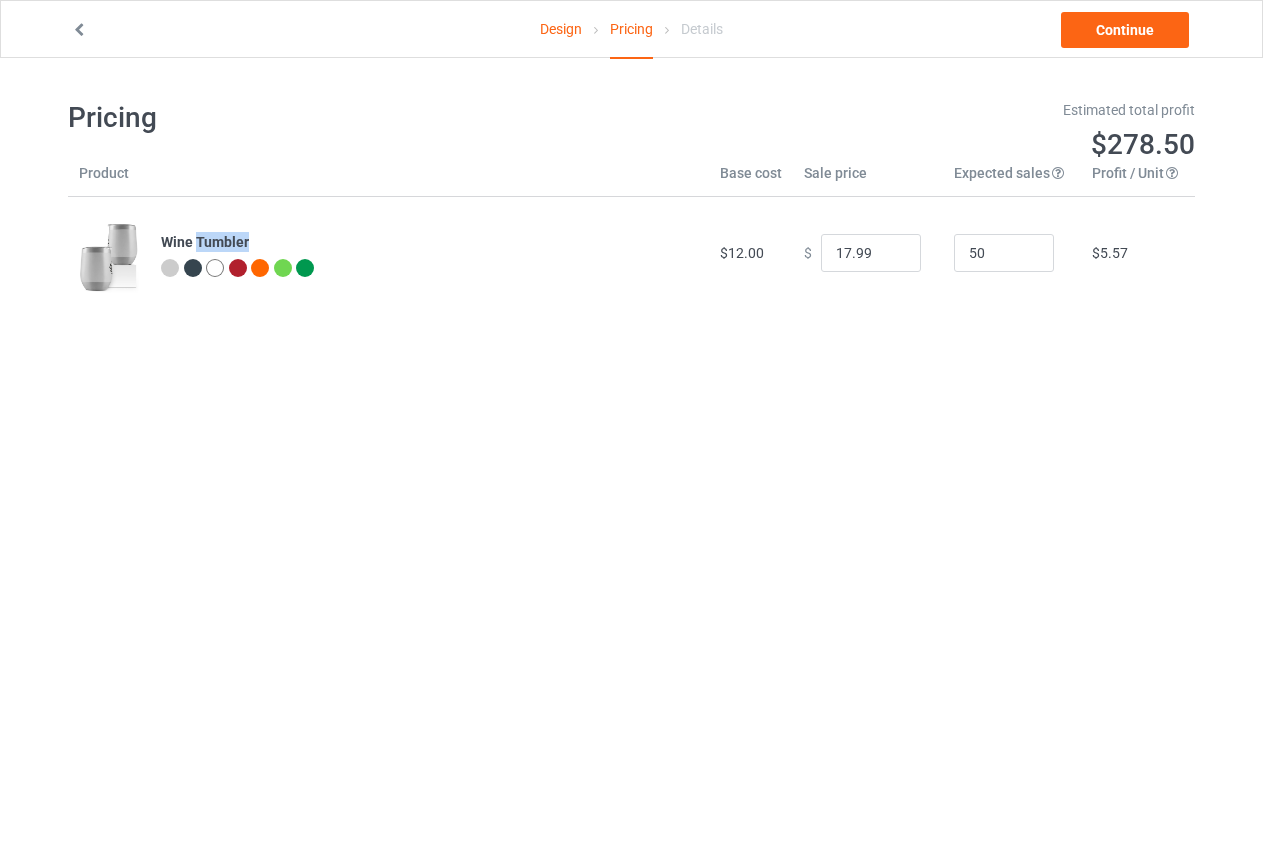 click on "Wine Tumbler" at bounding box center [205, 242] 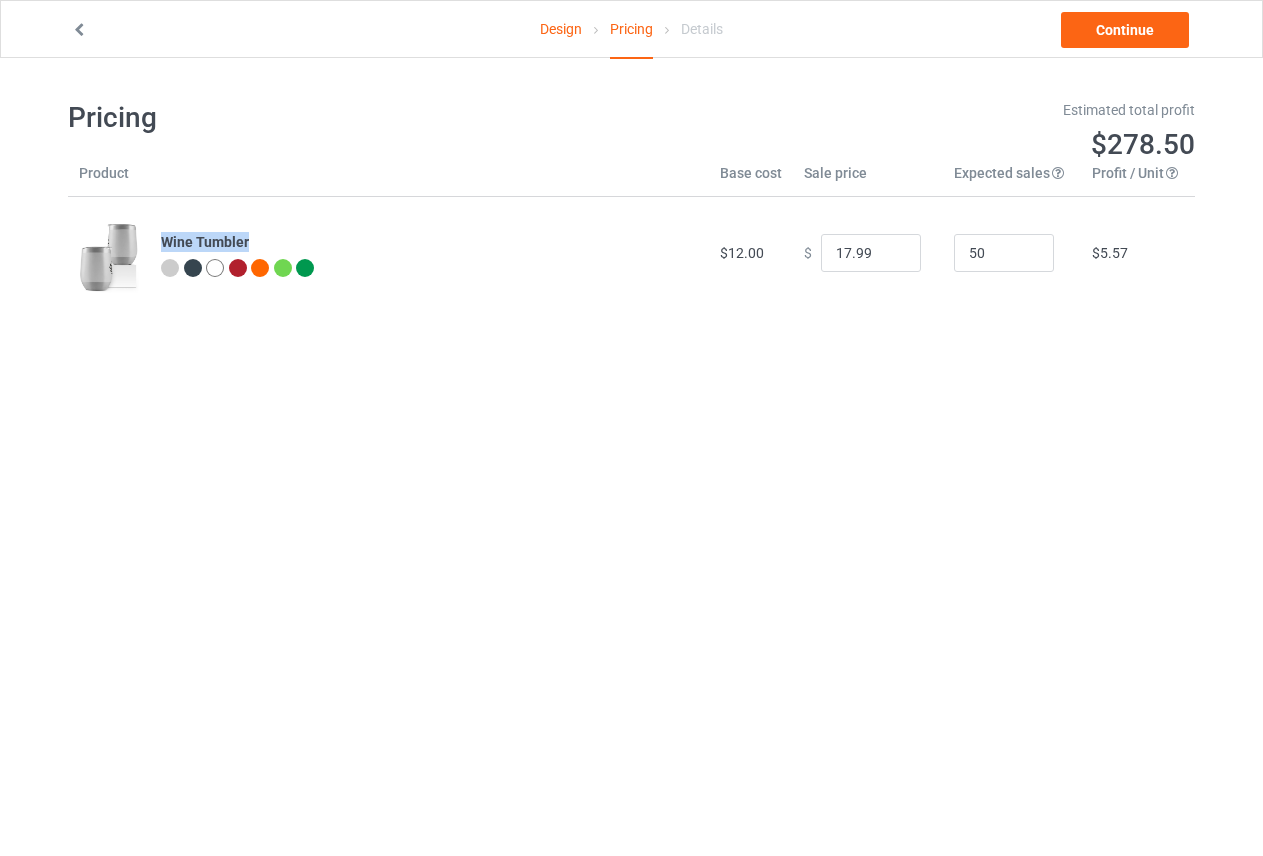 click on "Wine Tumbler" at bounding box center [205, 242] 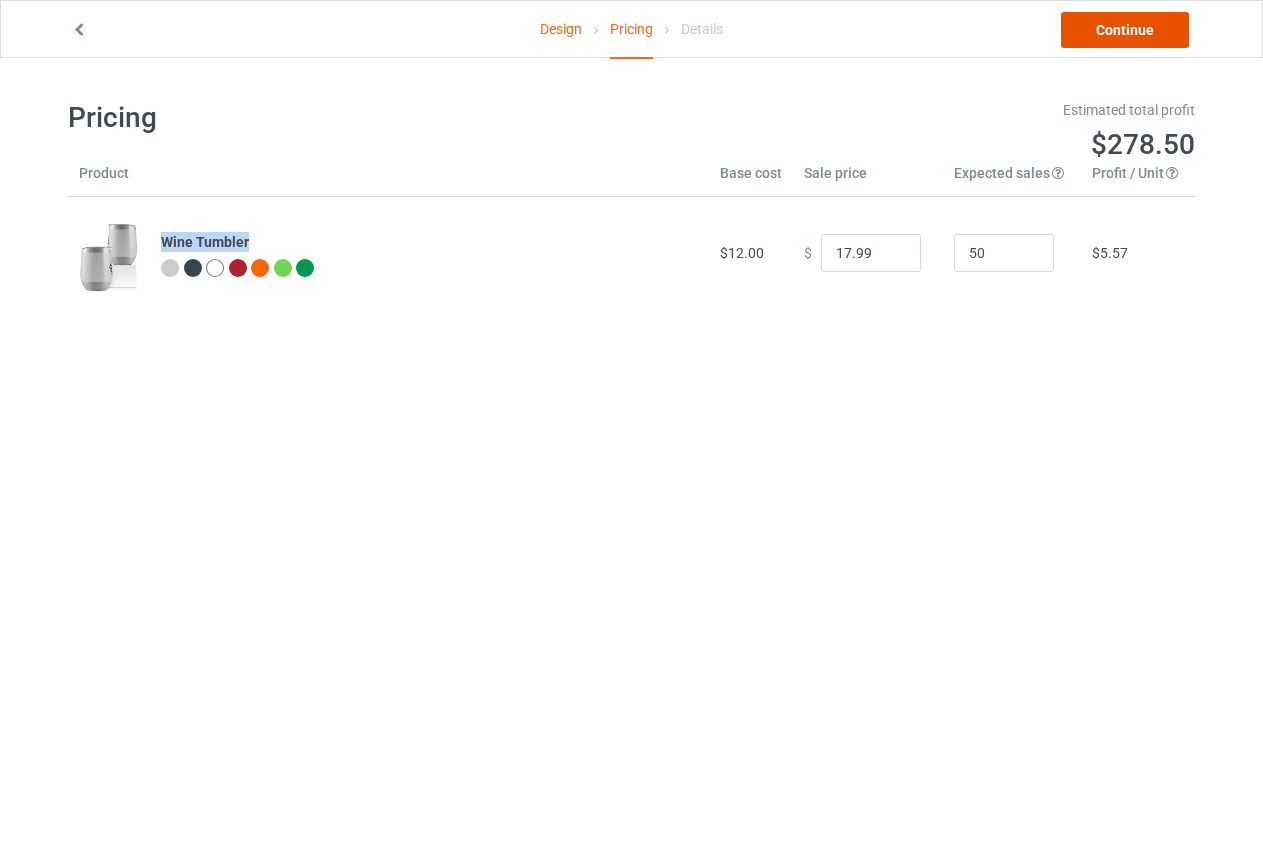 click on "Continue" at bounding box center (1125, 30) 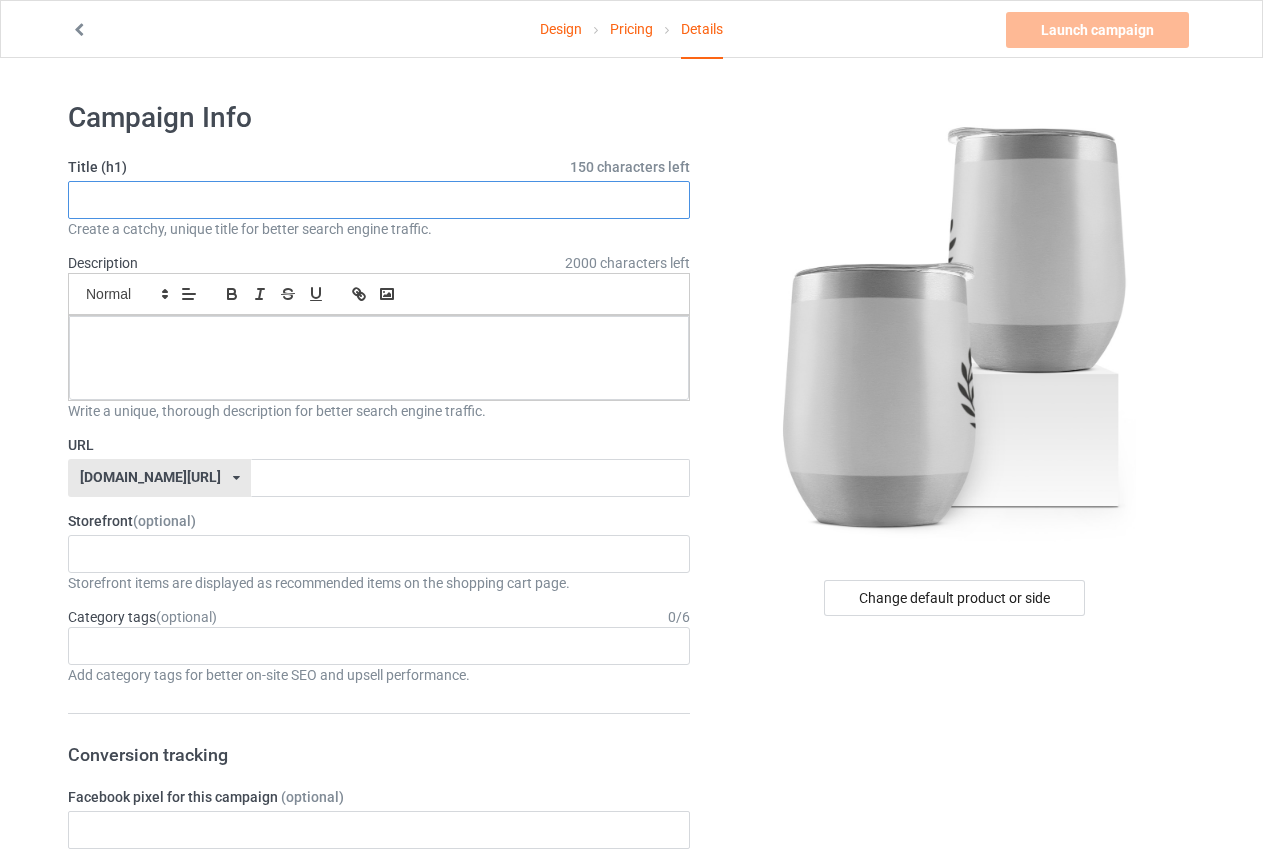 click at bounding box center (379, 200) 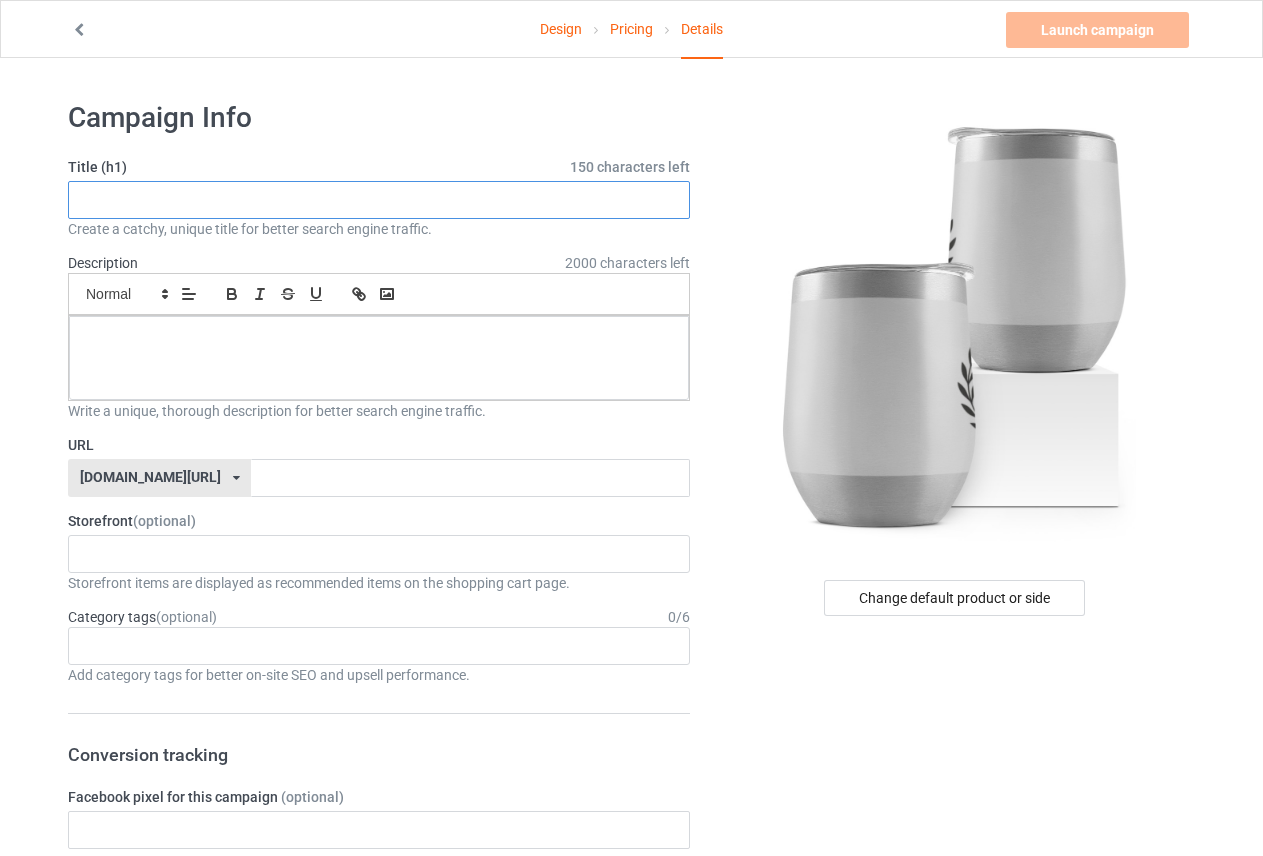 click at bounding box center [379, 200] 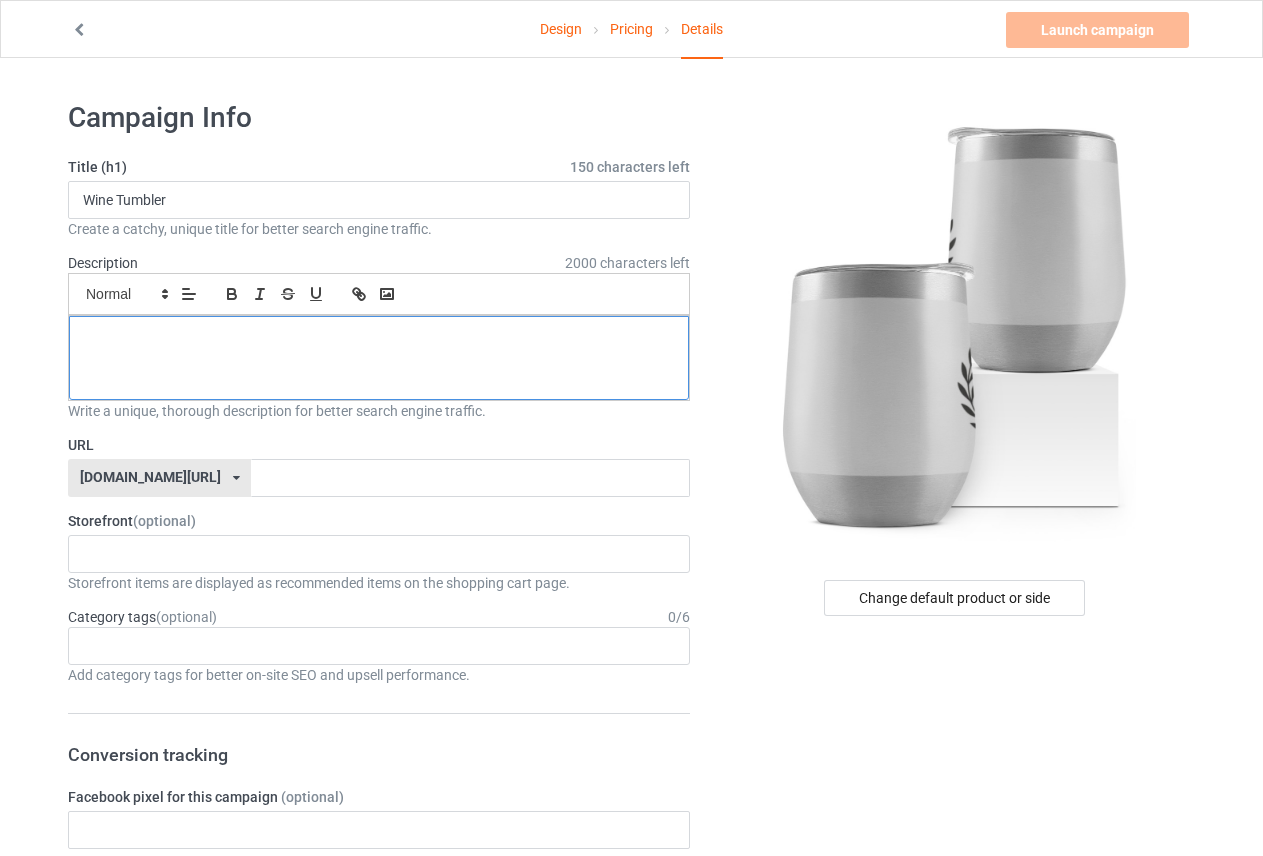 click at bounding box center (379, 358) 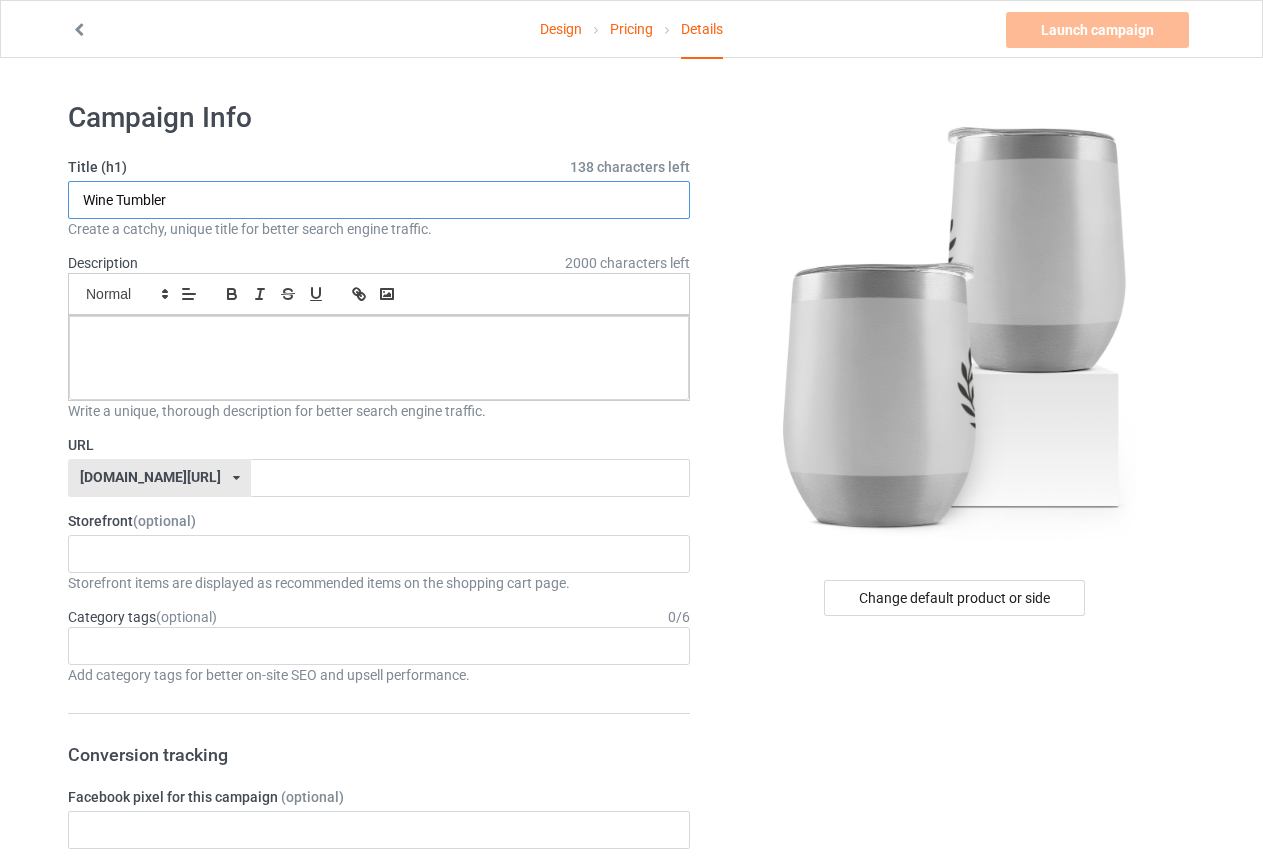 click on "Wine Tumbler" at bounding box center (379, 200) 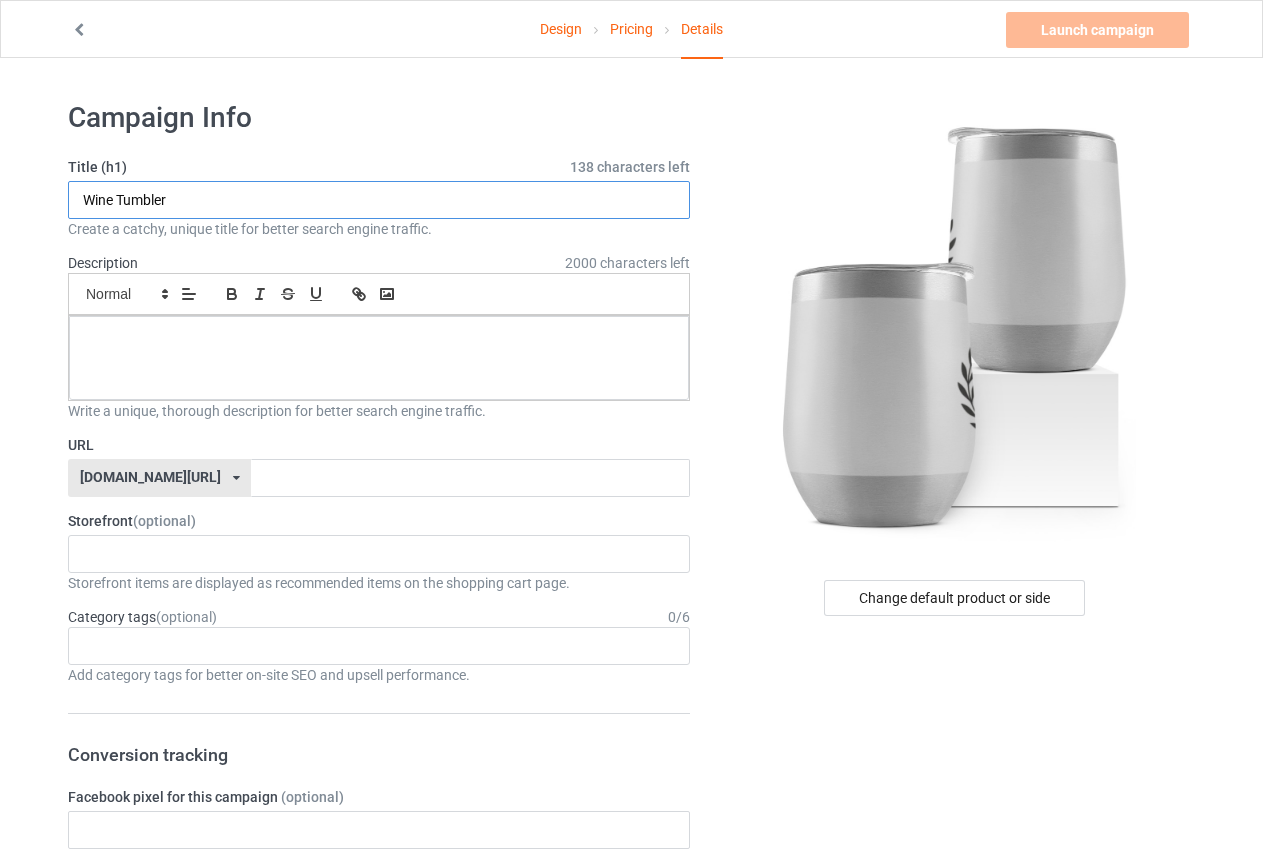 click on "Wine Tumbler" at bounding box center [379, 200] 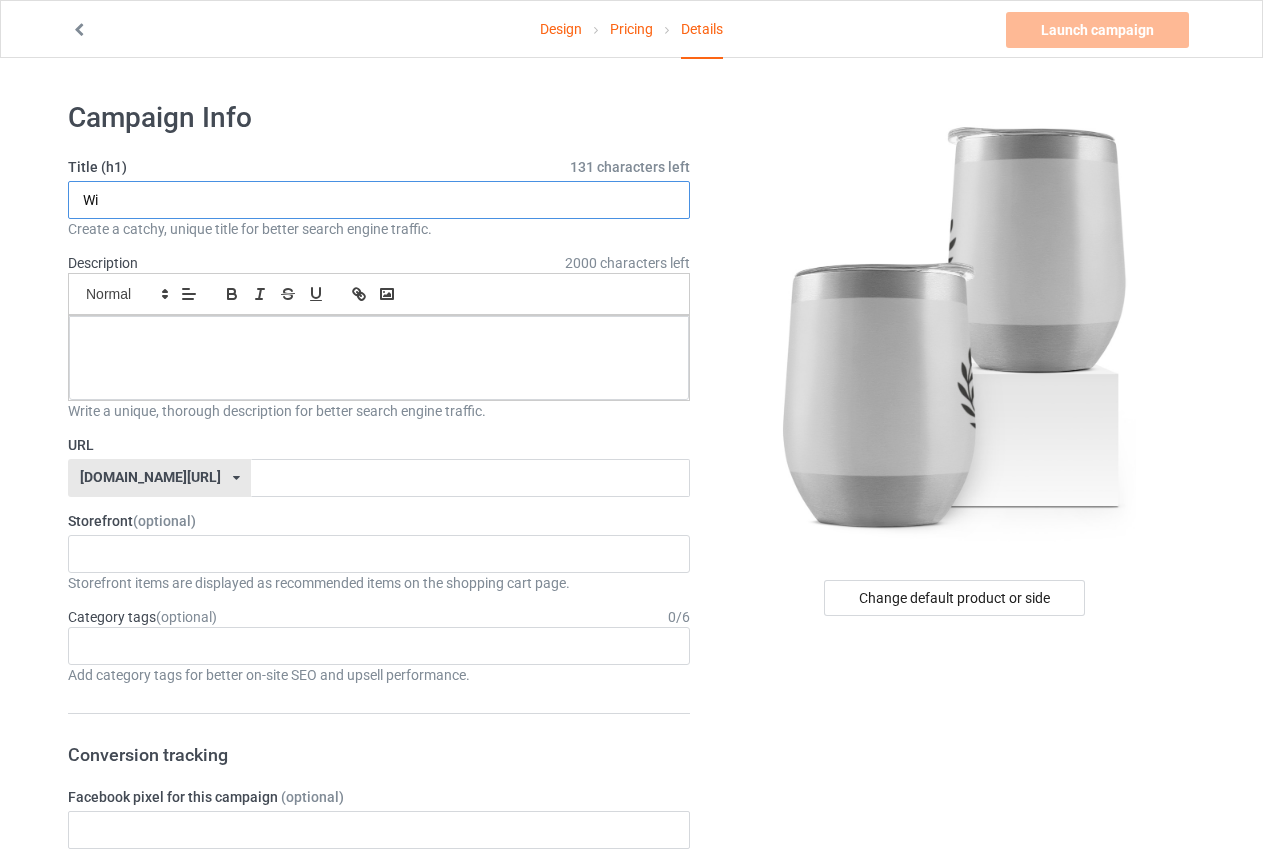 type on "W" 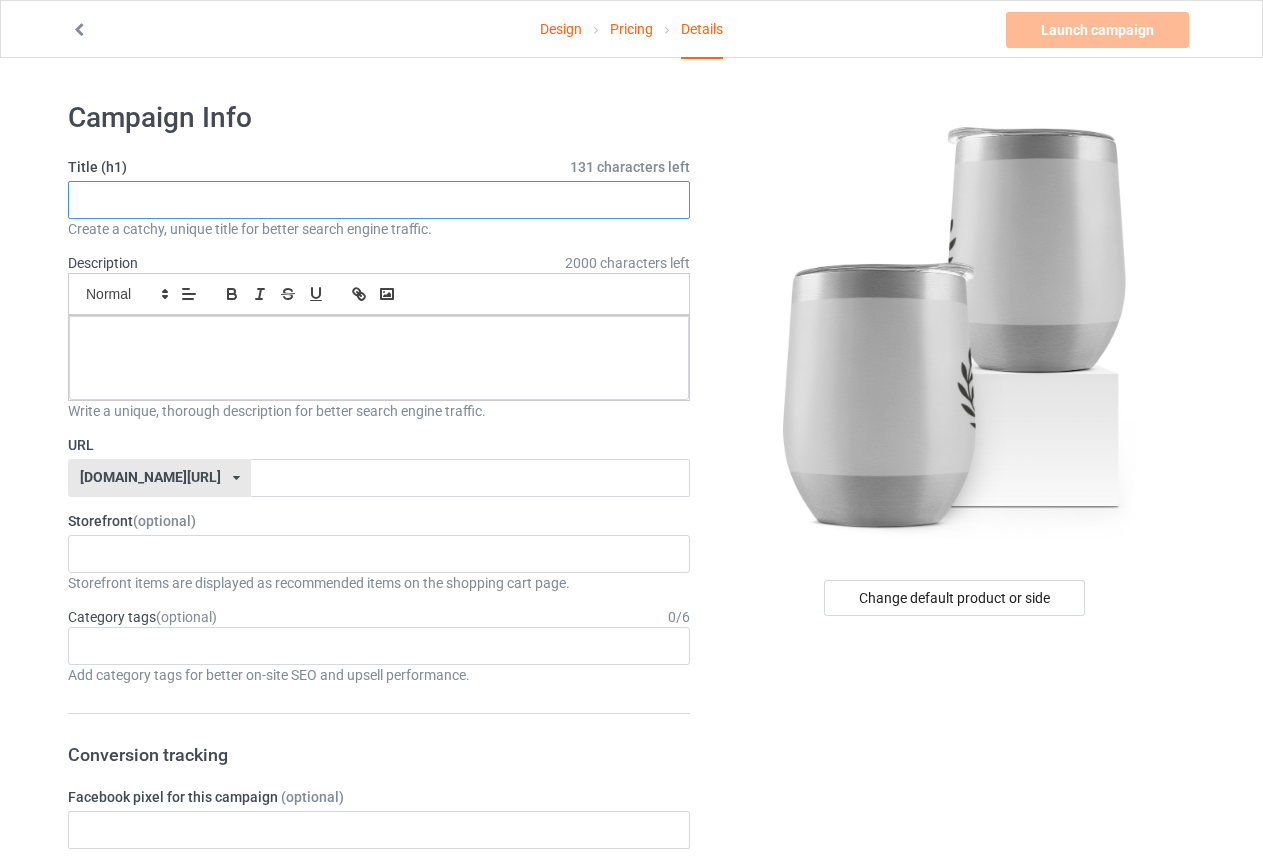 click at bounding box center [379, 200] 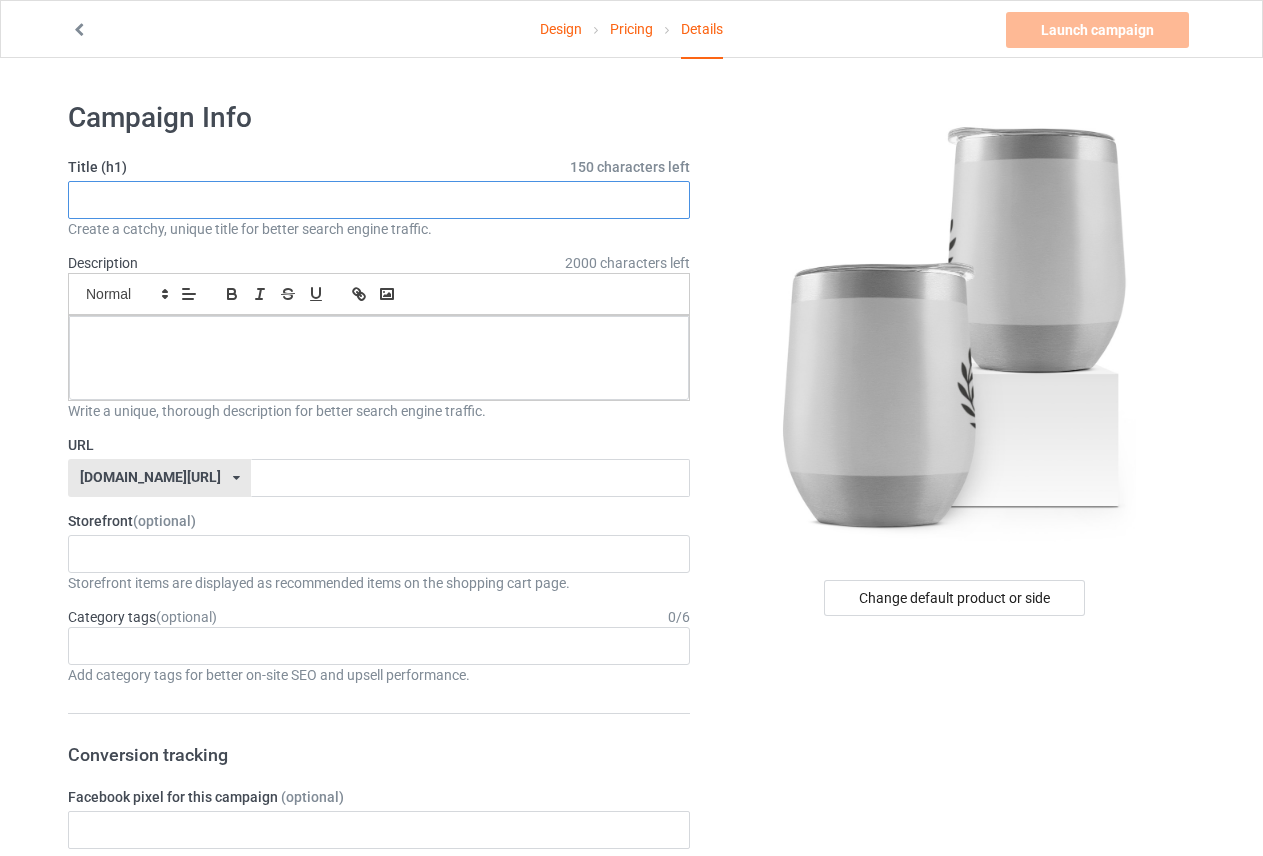 paste on "VALORDI Royal Wine Tumbler – Insulated Luxury with Crown Emblem" 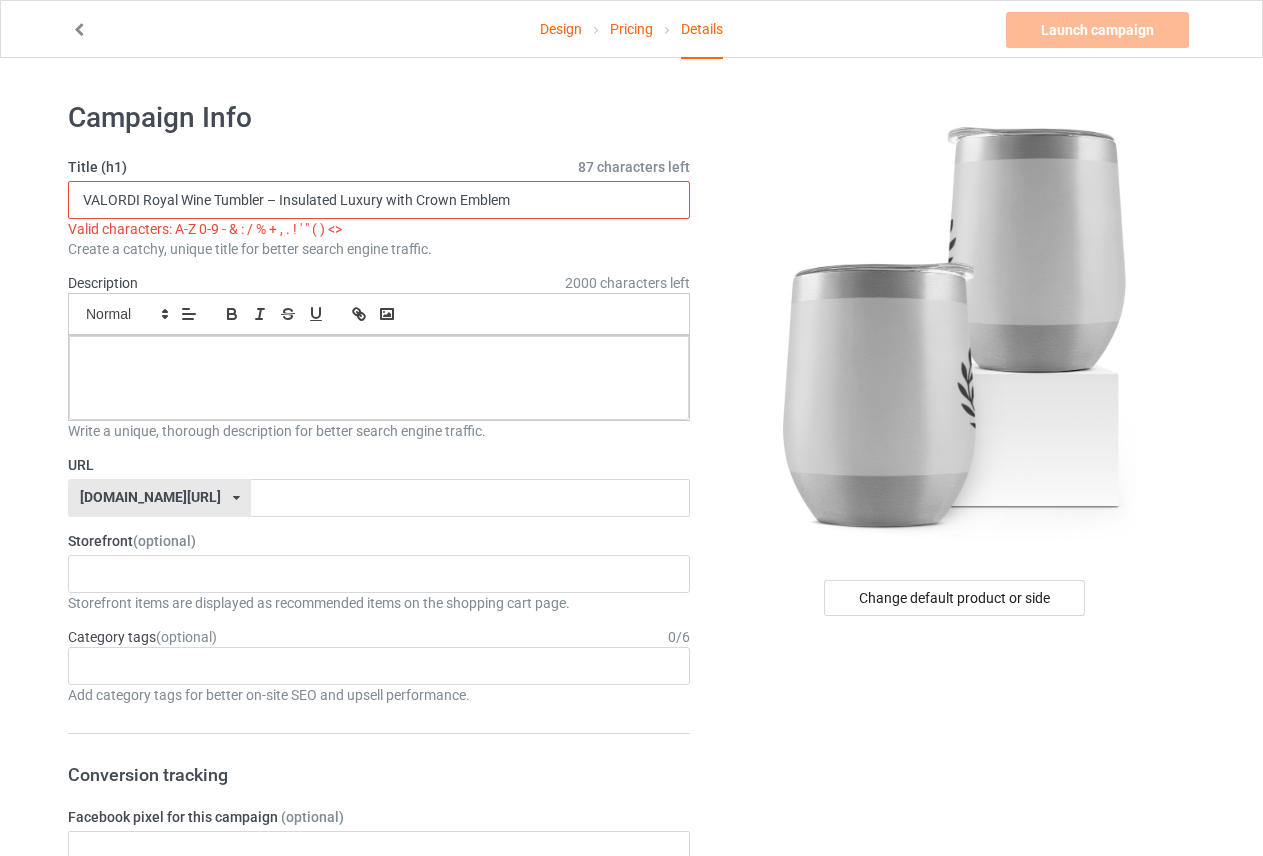 click on "VALORDI Royal Wine Tumbler – Insulated Luxury with Crown Emblem" at bounding box center (379, 200) 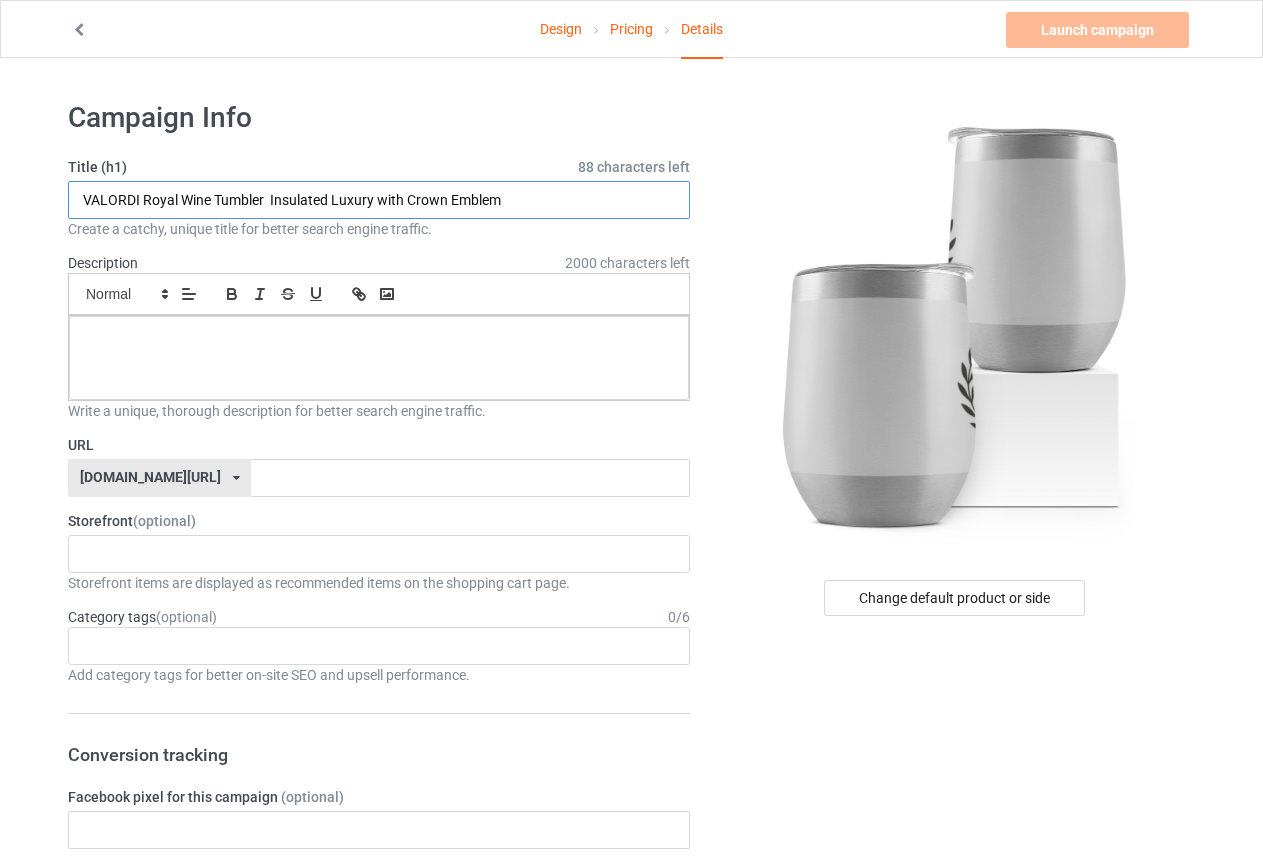 type on "VALORDI Royal Wine Tumbler  Insulated Luxury with Crown Emblem" 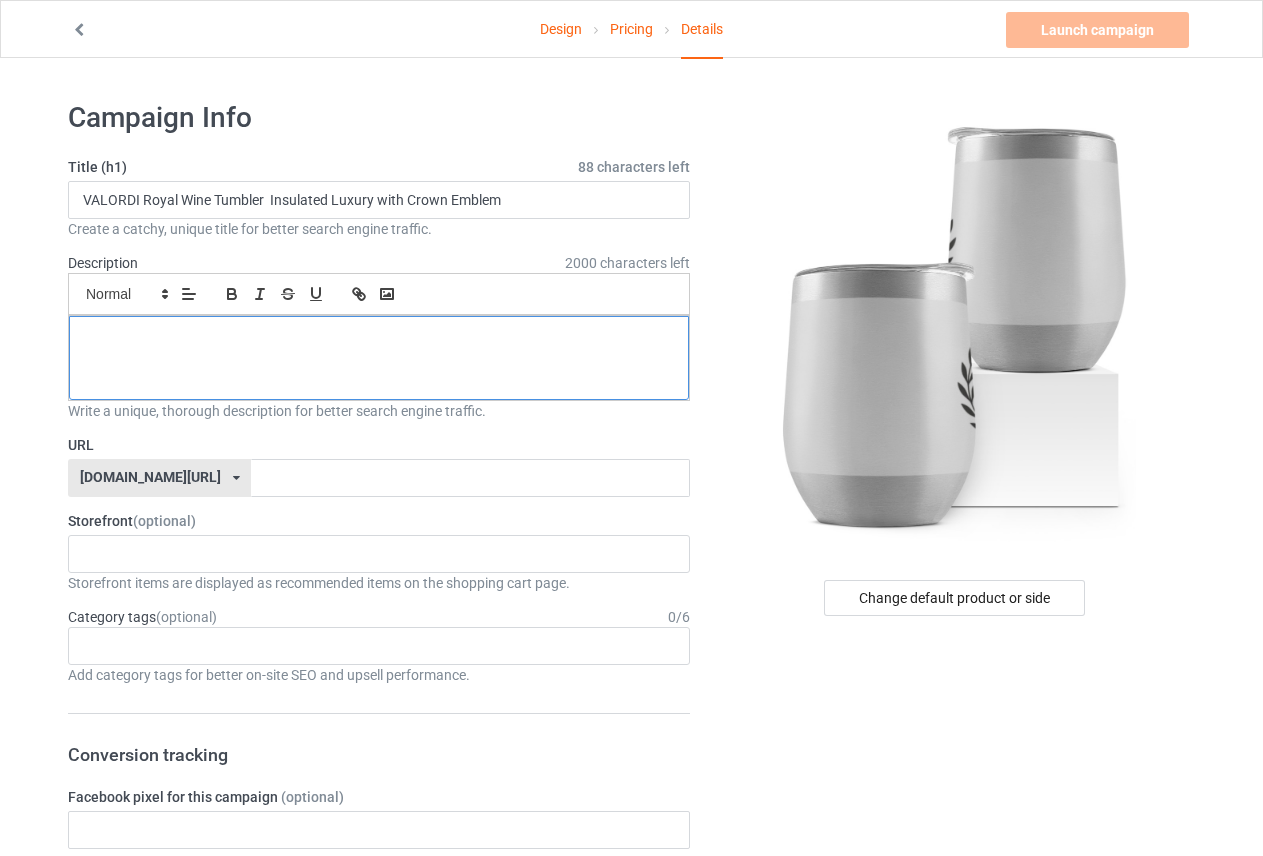 click at bounding box center [379, 338] 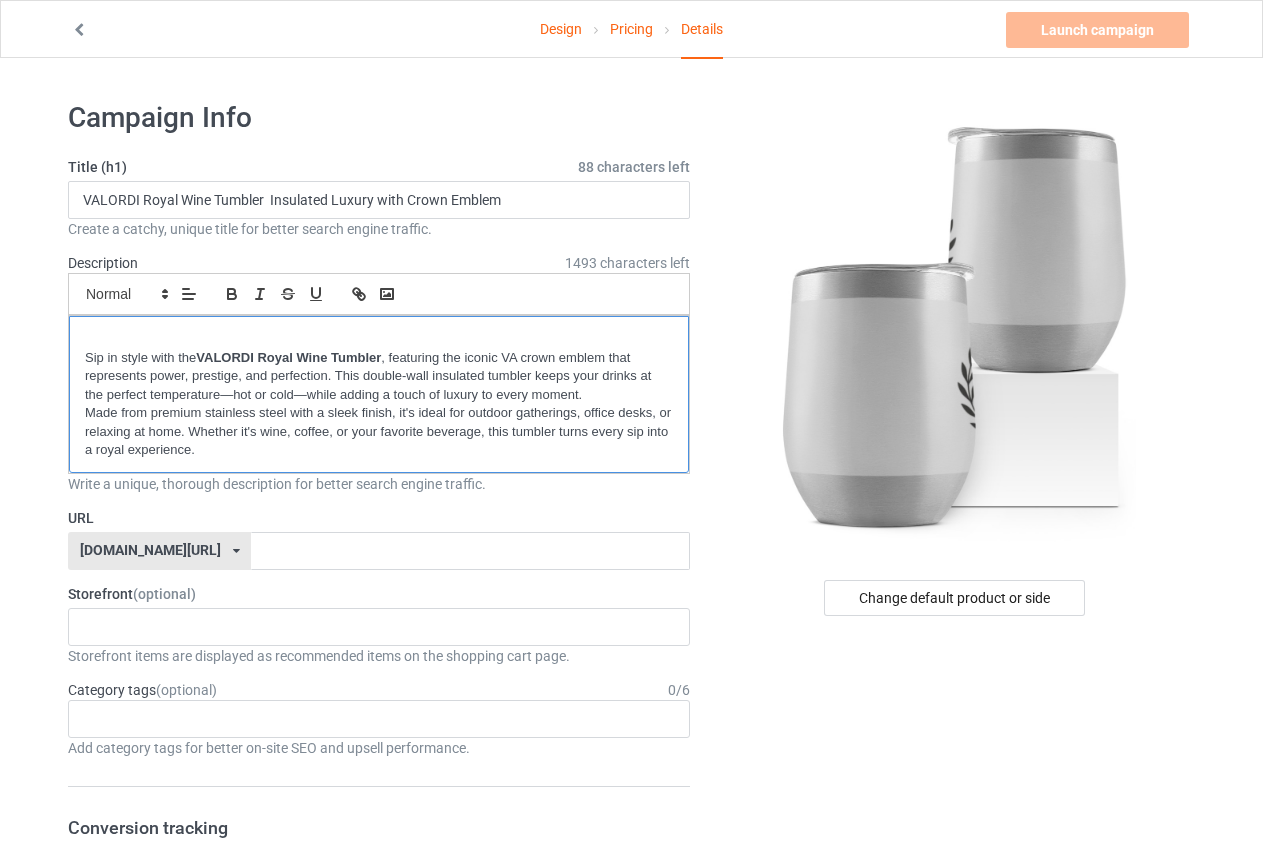 scroll, scrollTop: 0, scrollLeft: 0, axis: both 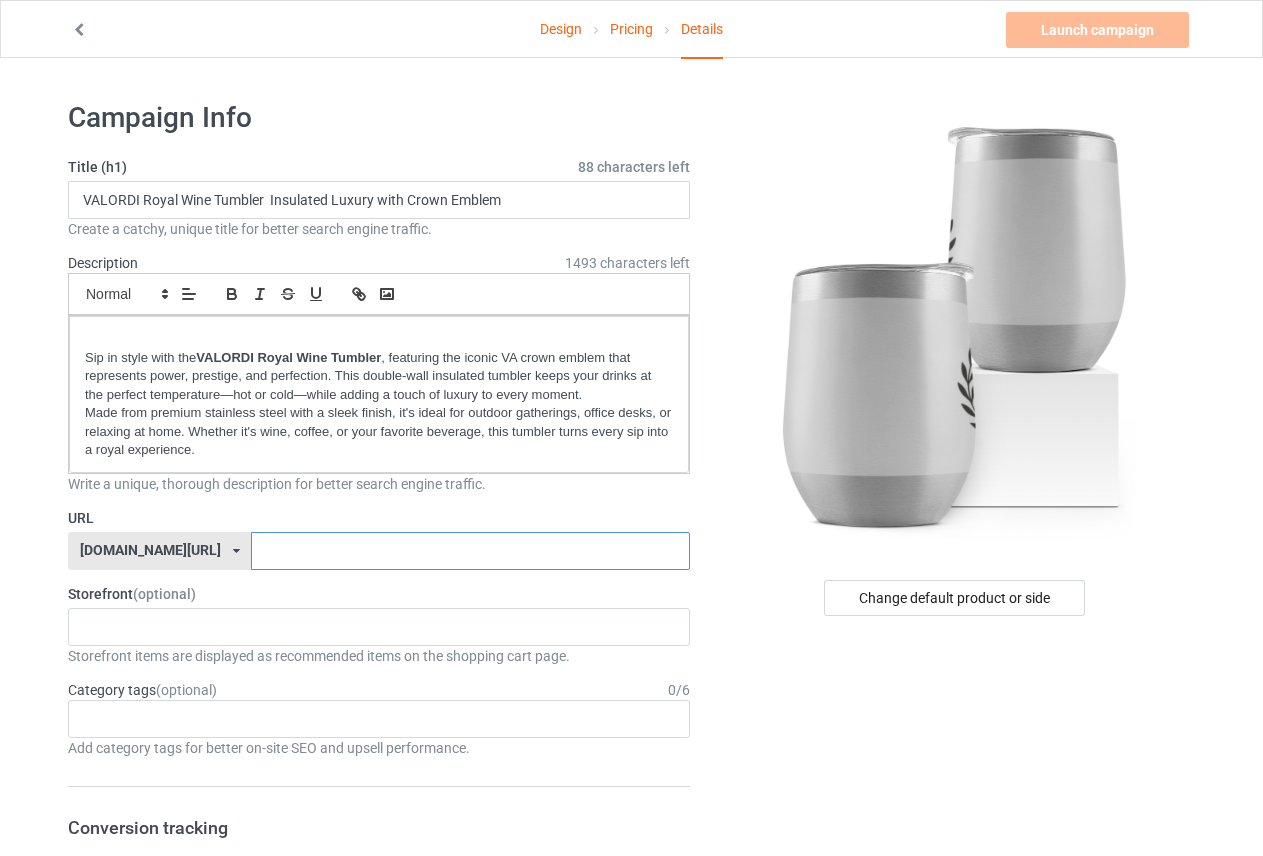click at bounding box center (470, 551) 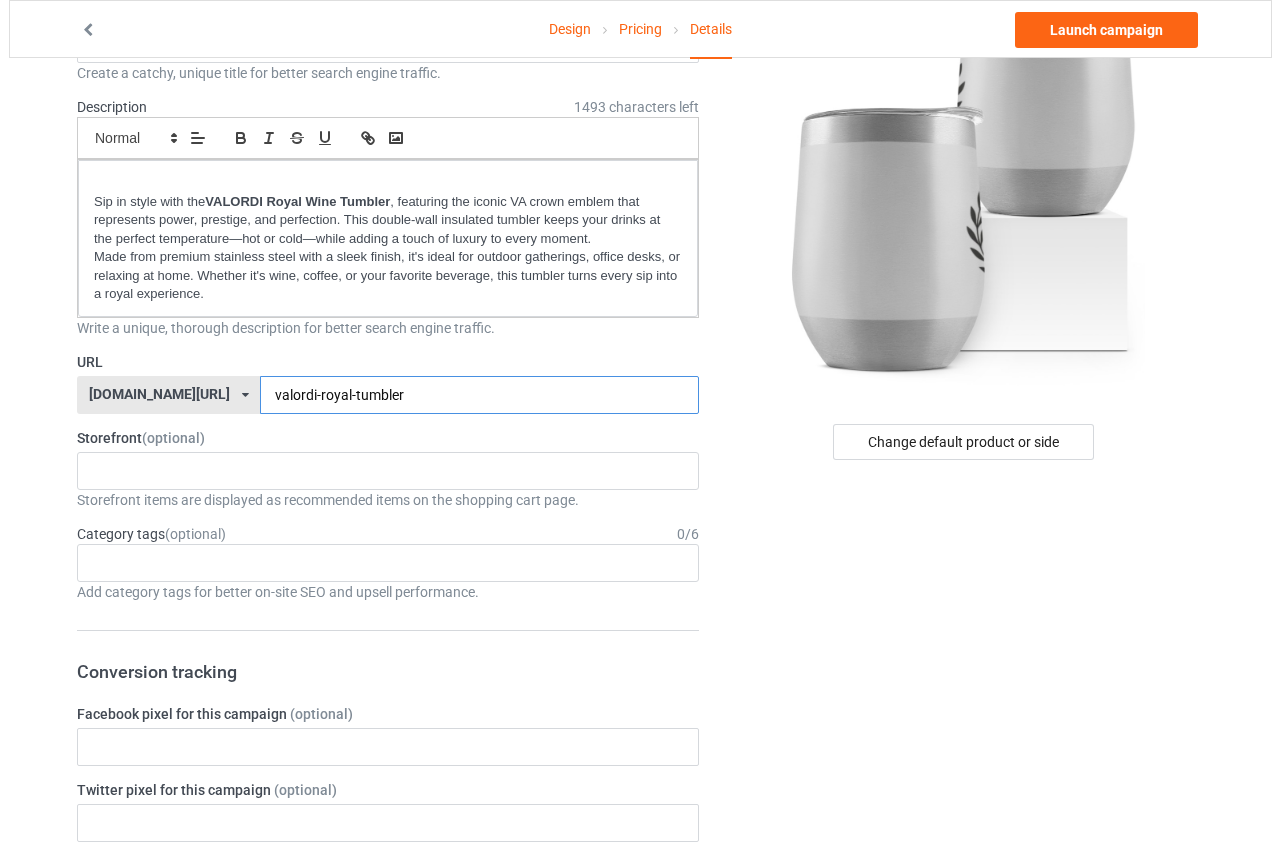 scroll, scrollTop: 0, scrollLeft: 0, axis: both 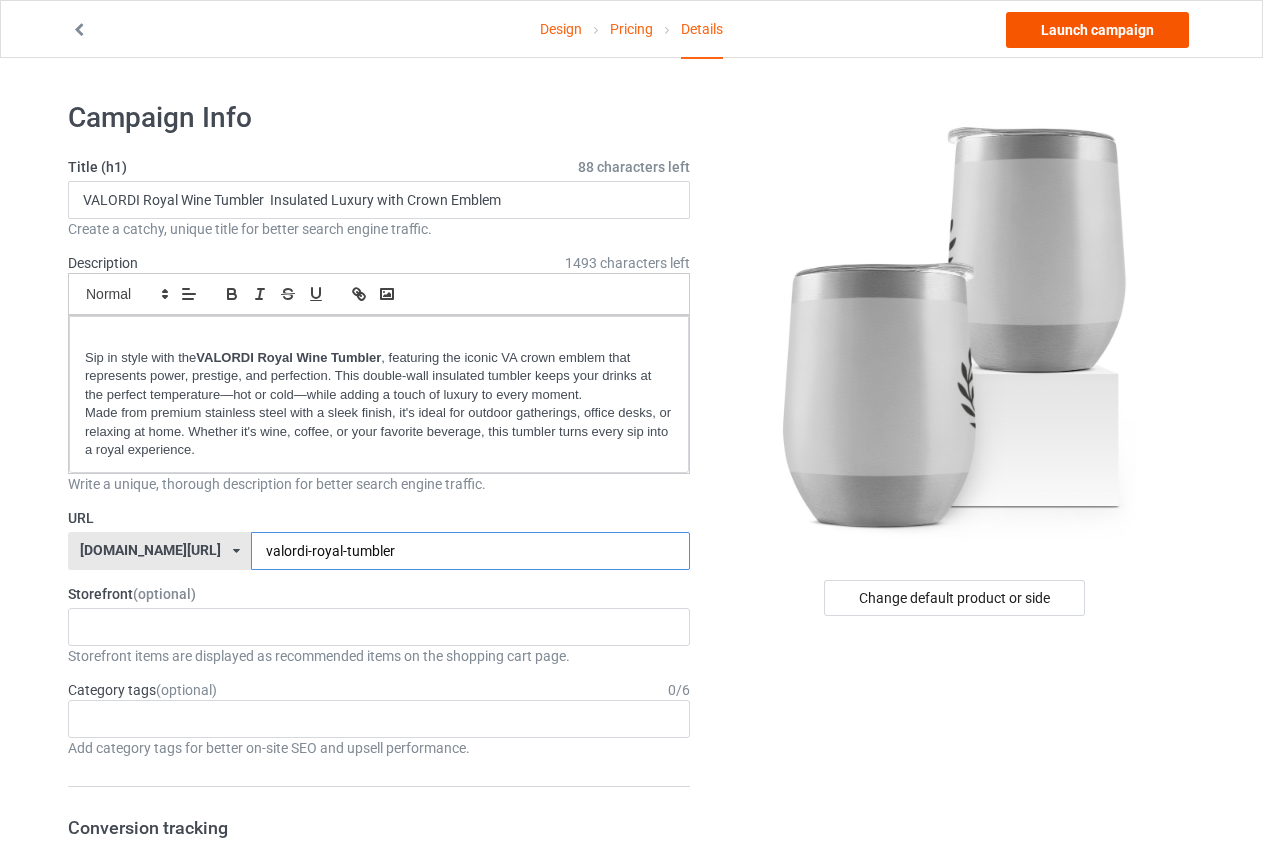 type on "valordi-royal-tumbler" 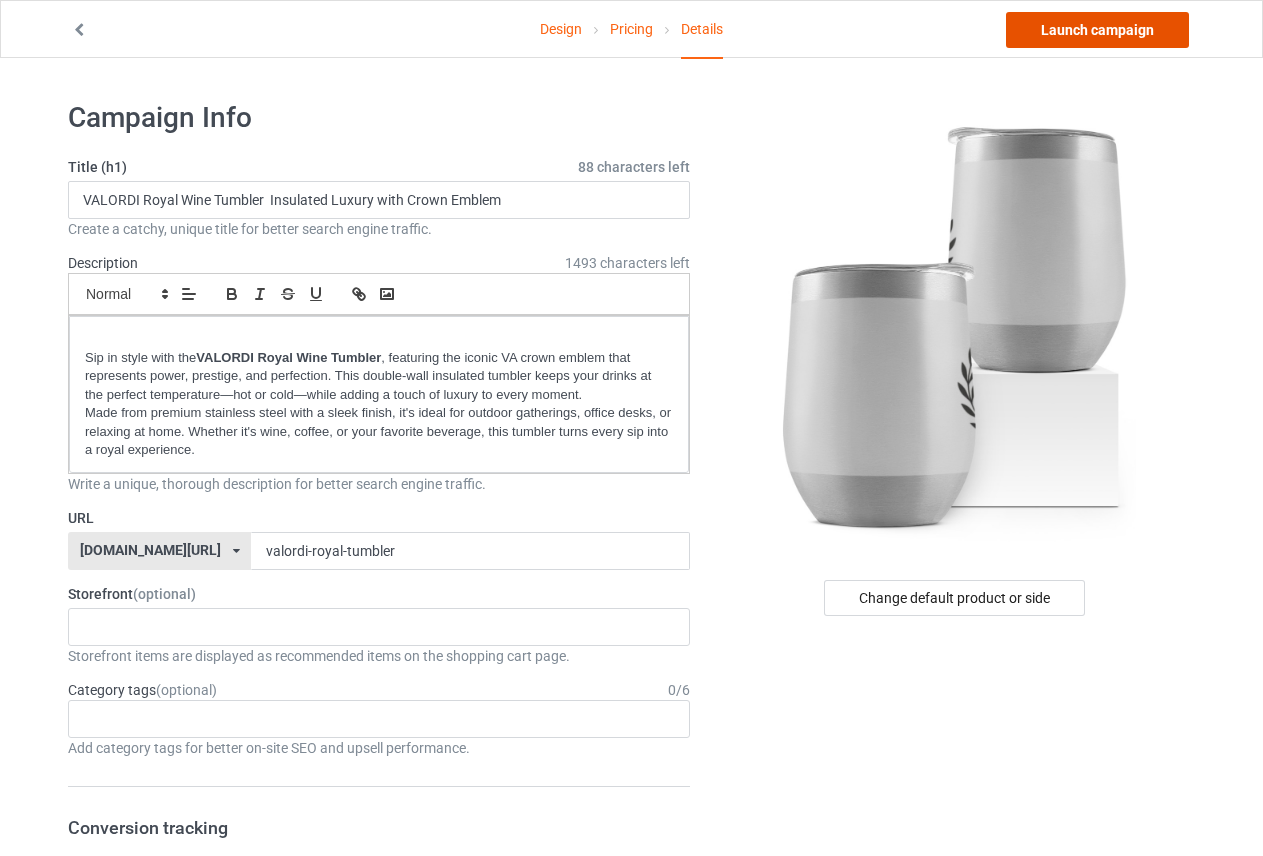 click on "Launch campaign" at bounding box center (1097, 30) 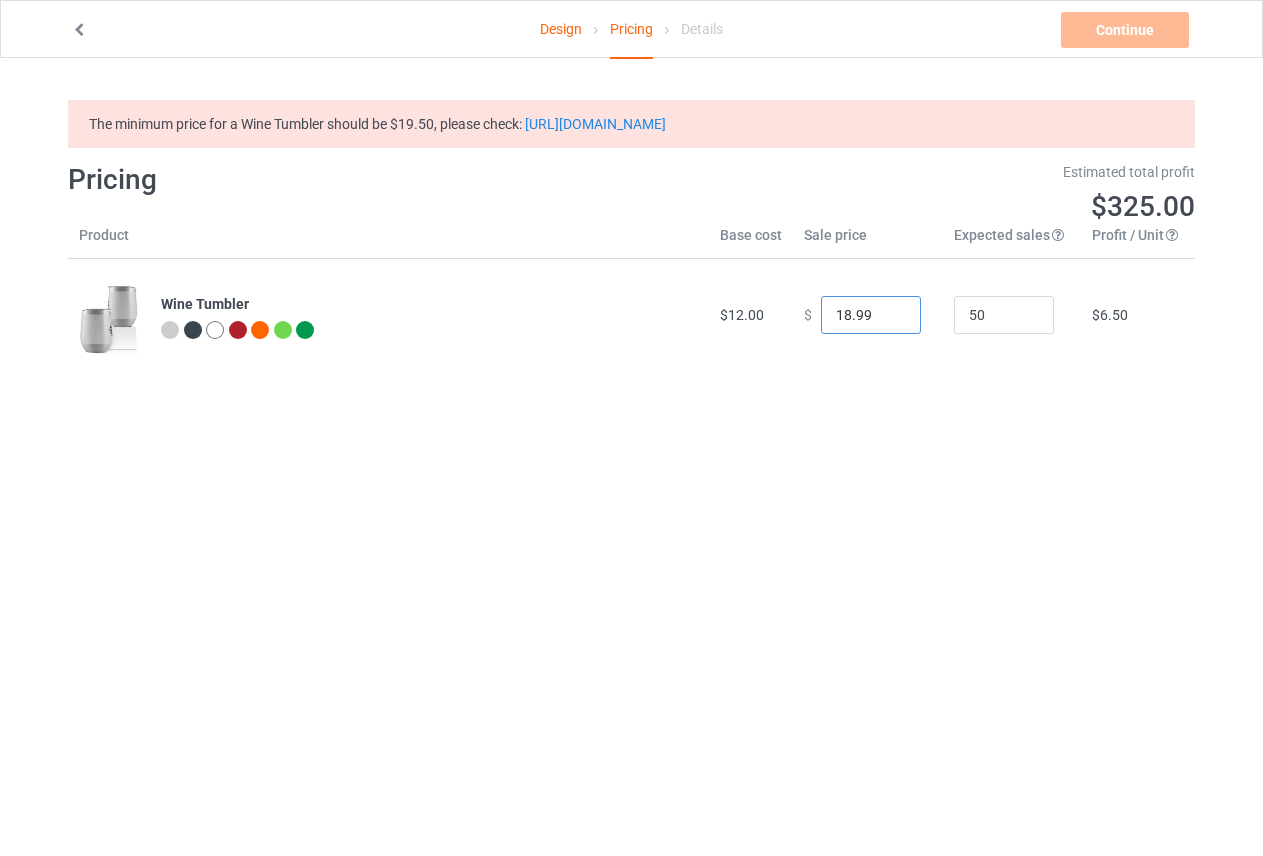 click on "18.99" at bounding box center [871, 315] 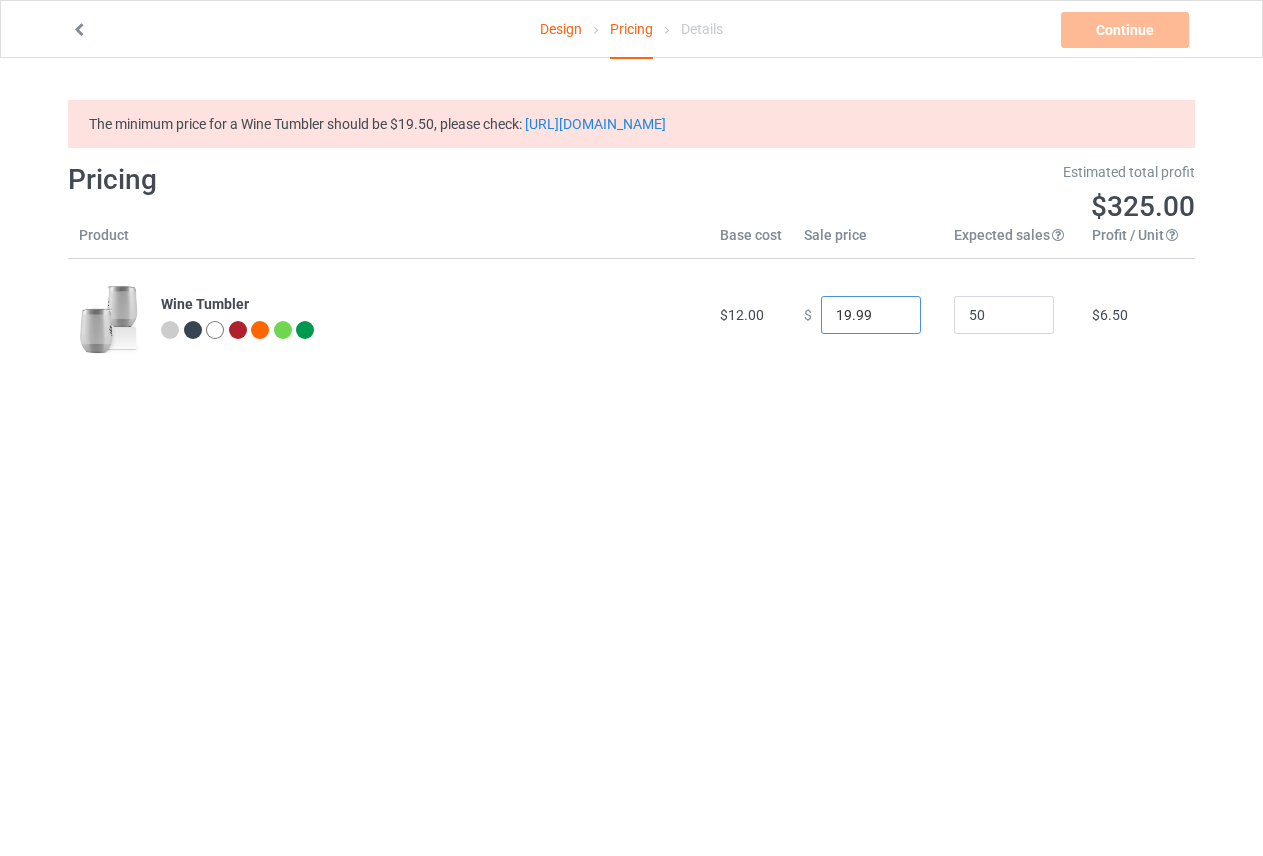 type on "19.99" 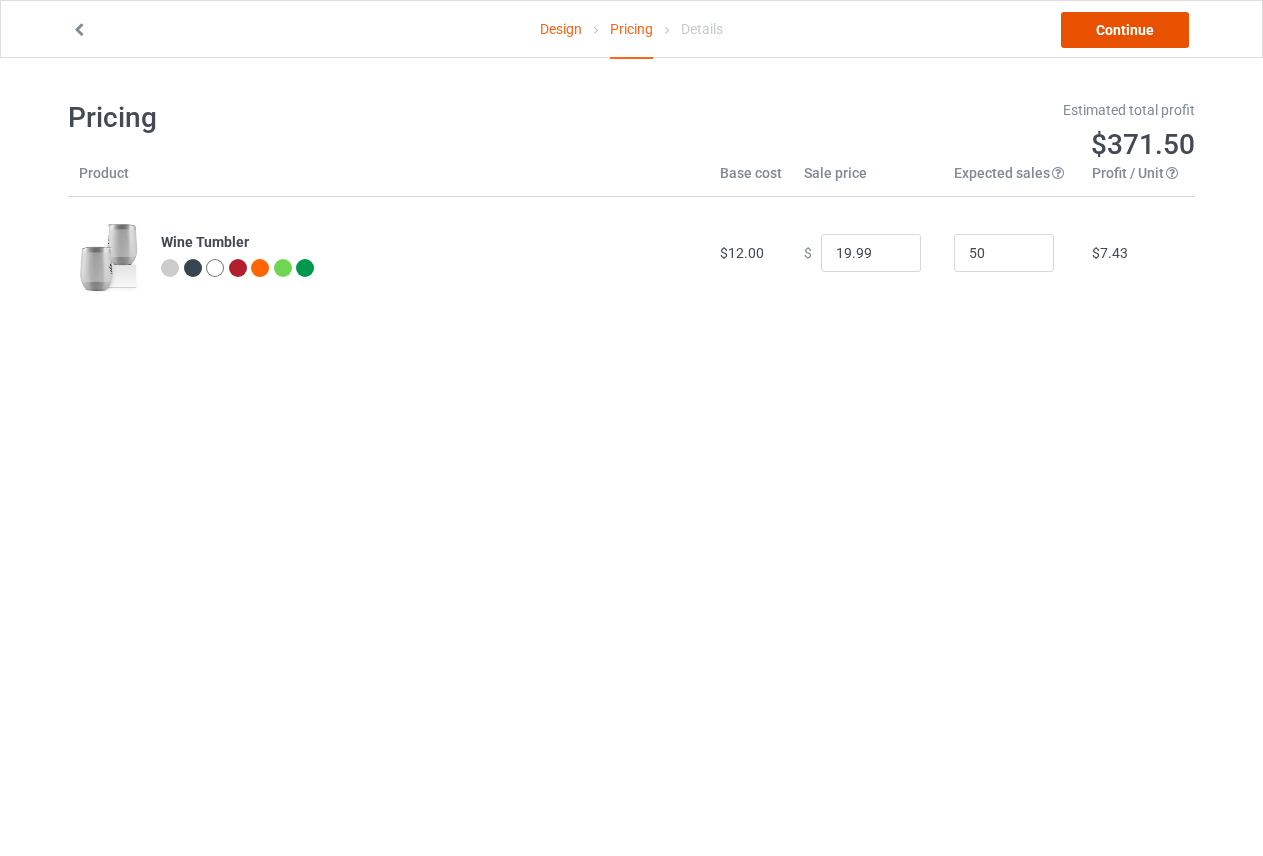 click on "Continue" at bounding box center (1125, 30) 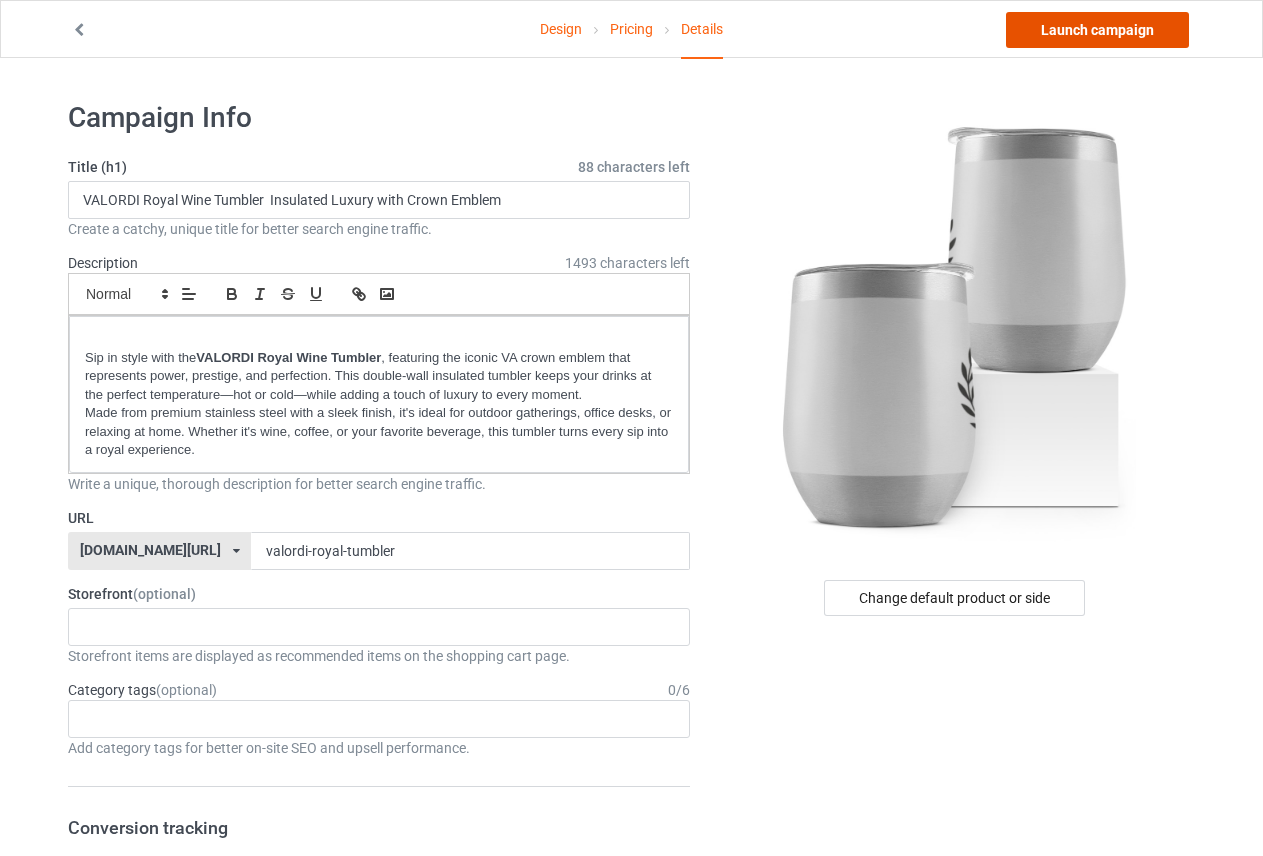 click on "Launch campaign" at bounding box center [1097, 30] 